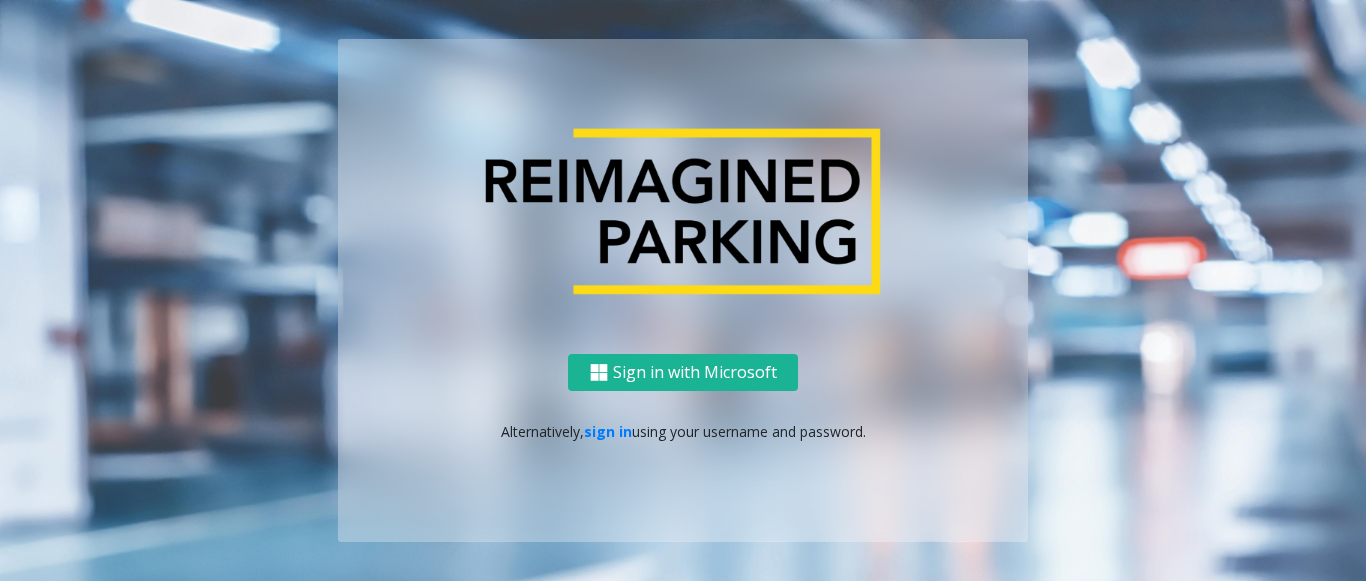 scroll, scrollTop: 0, scrollLeft: 0, axis: both 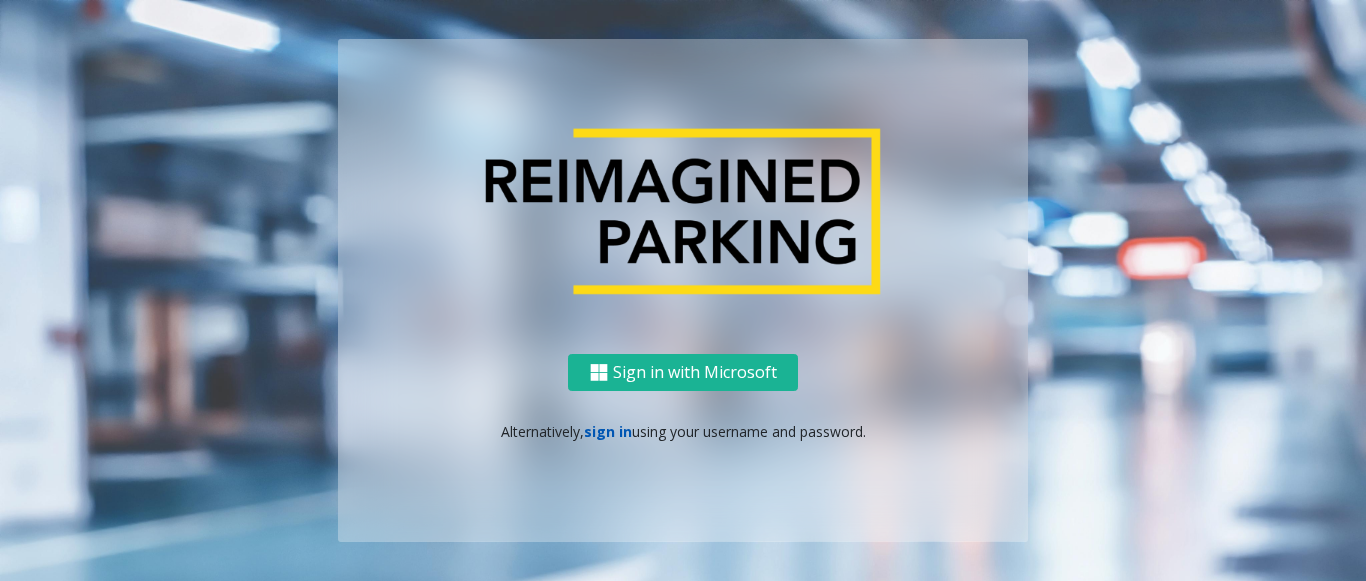 click on "sign in" 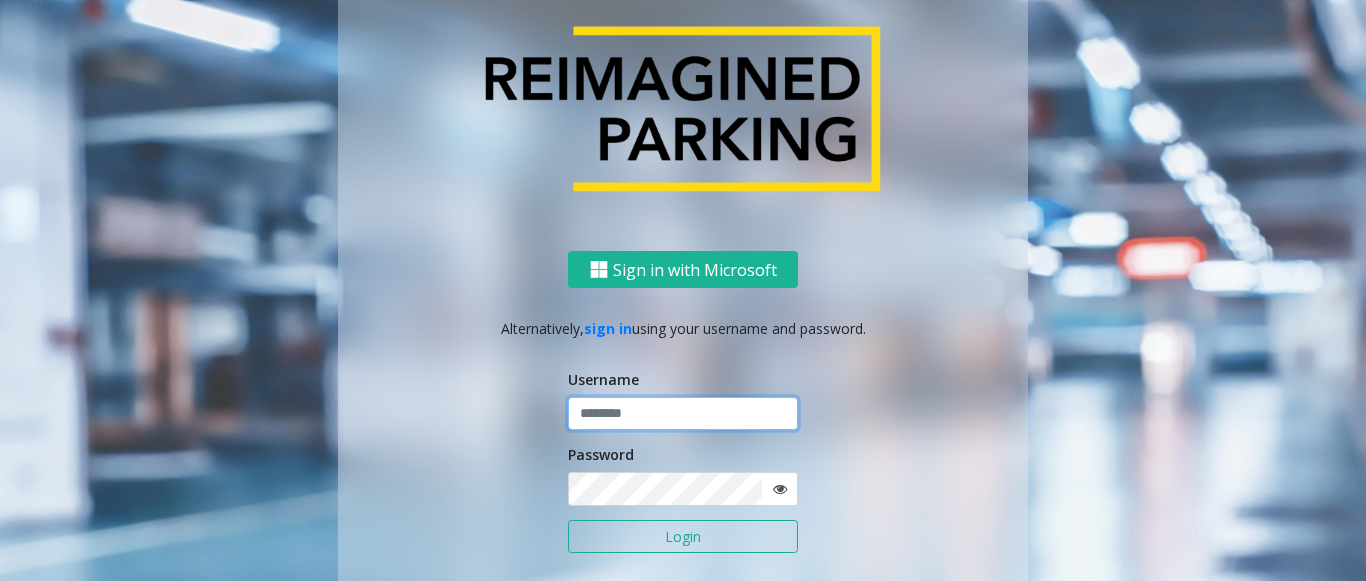 click 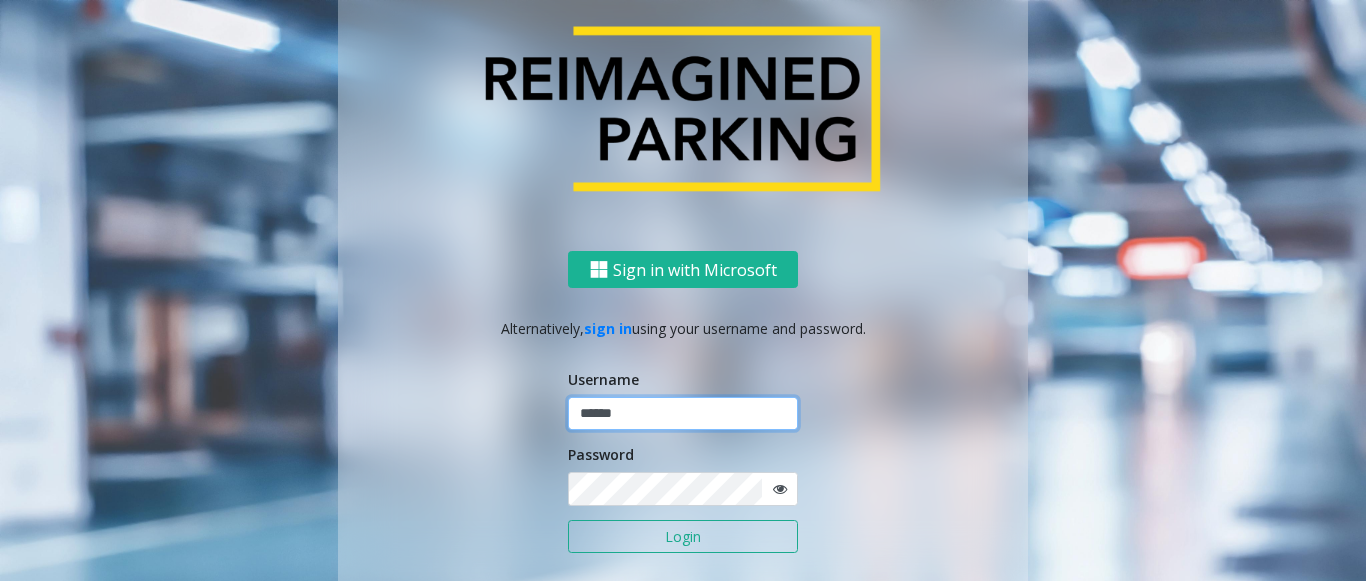 type on "******" 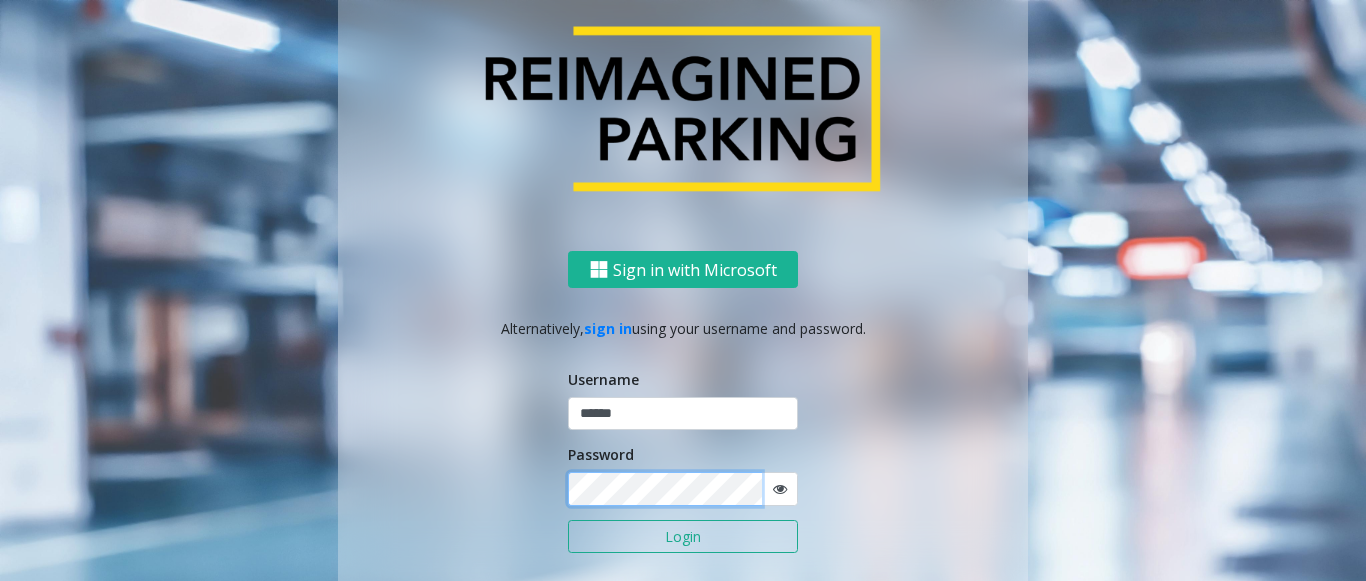 click on "Login" 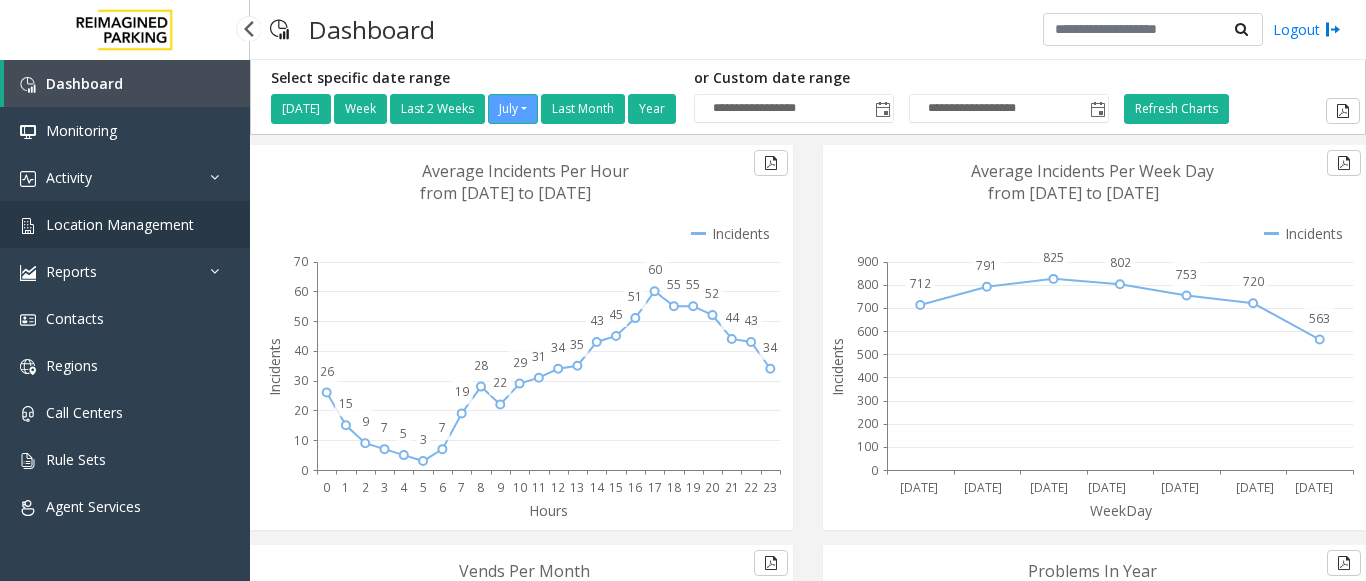 click on "Location Management" at bounding box center [125, 224] 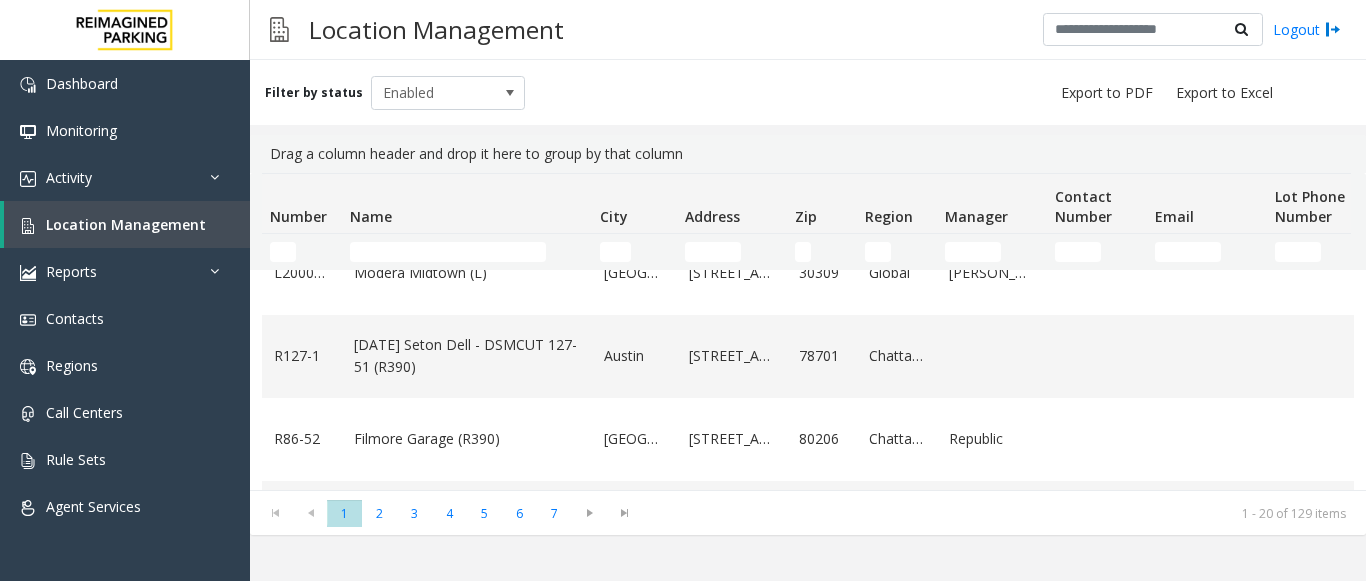 scroll, scrollTop: 400, scrollLeft: 0, axis: vertical 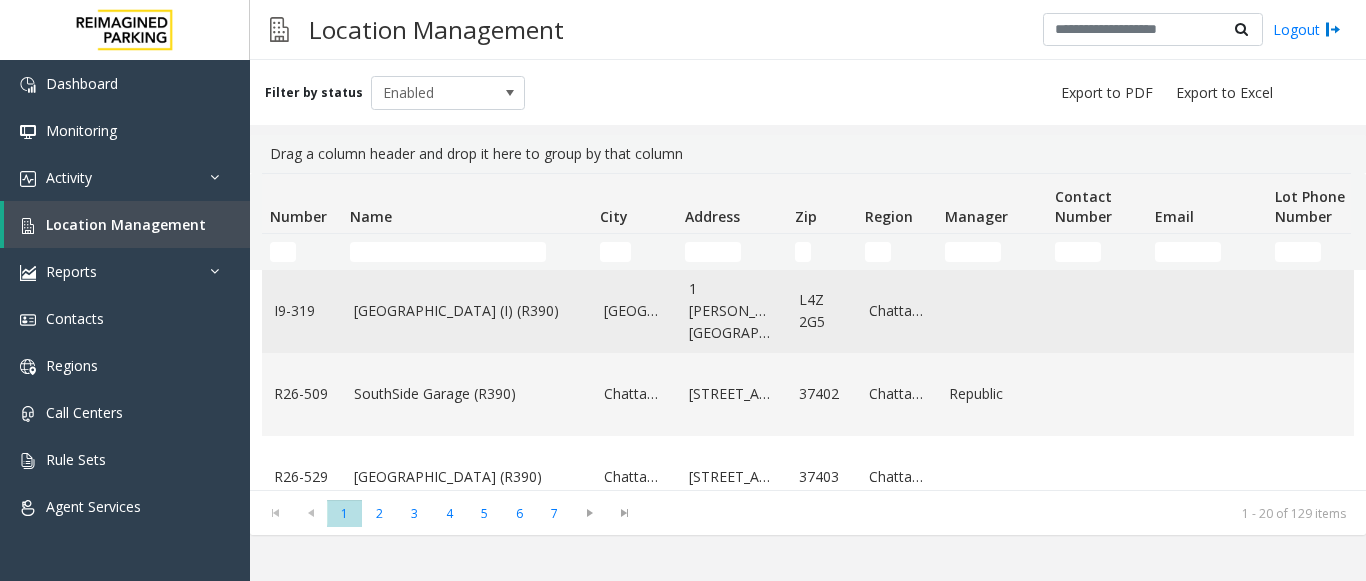 click on "[GEOGRAPHIC_DATA] (I) (R390)" 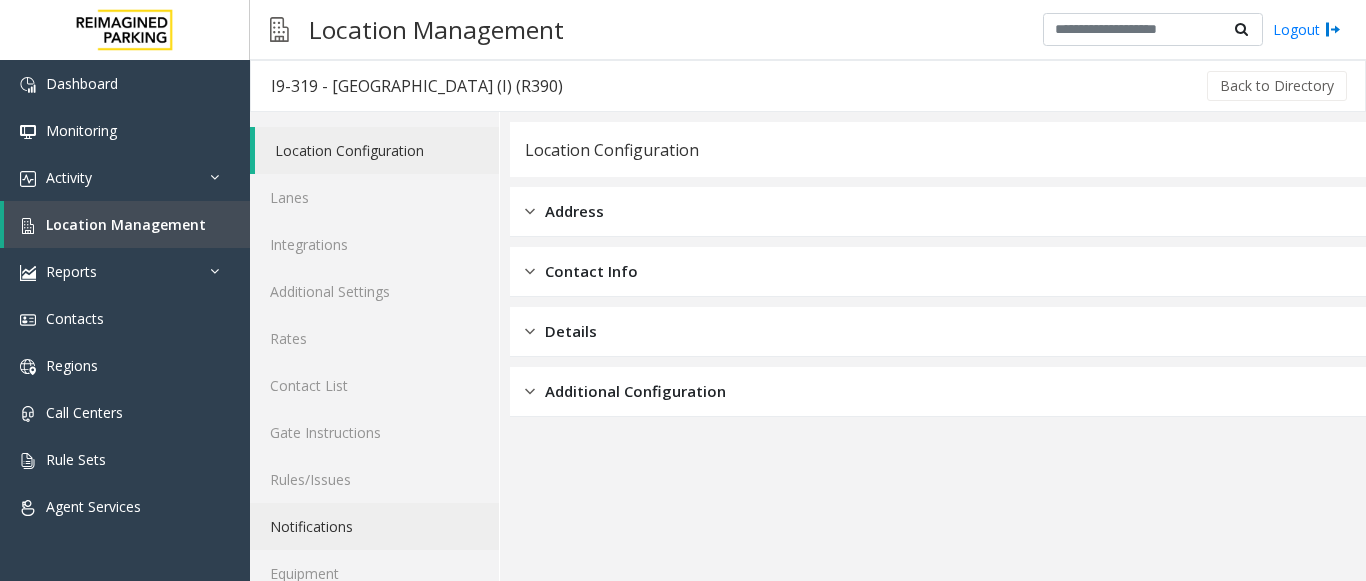 scroll, scrollTop: 78, scrollLeft: 0, axis: vertical 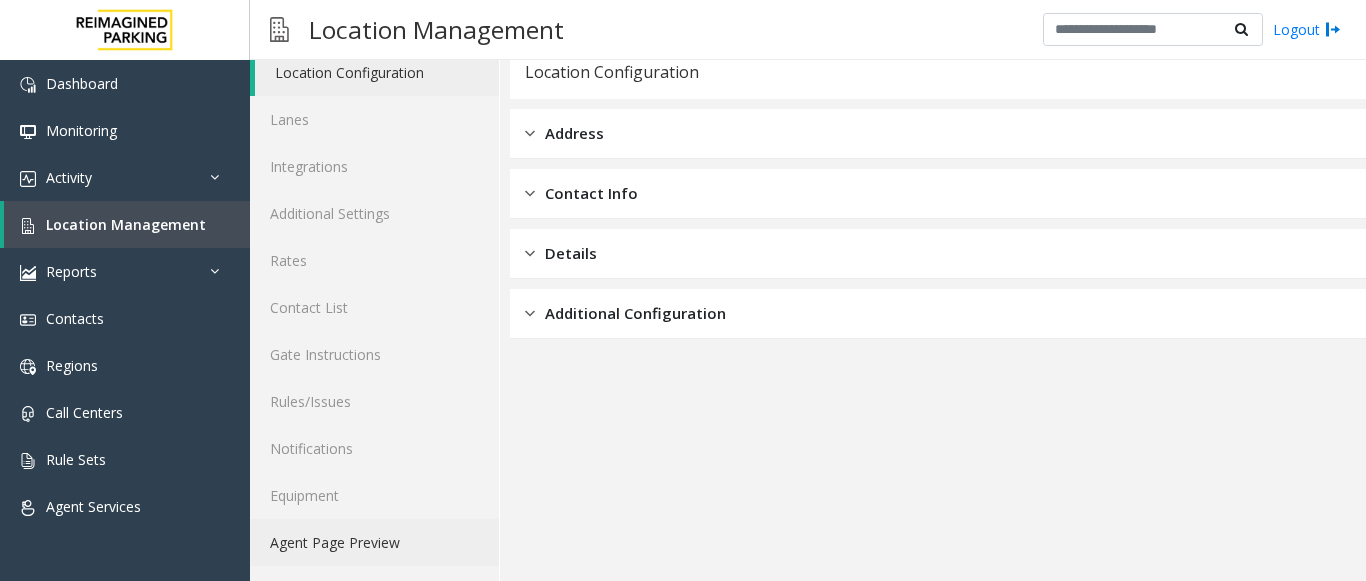 click on "Agent Page Preview" 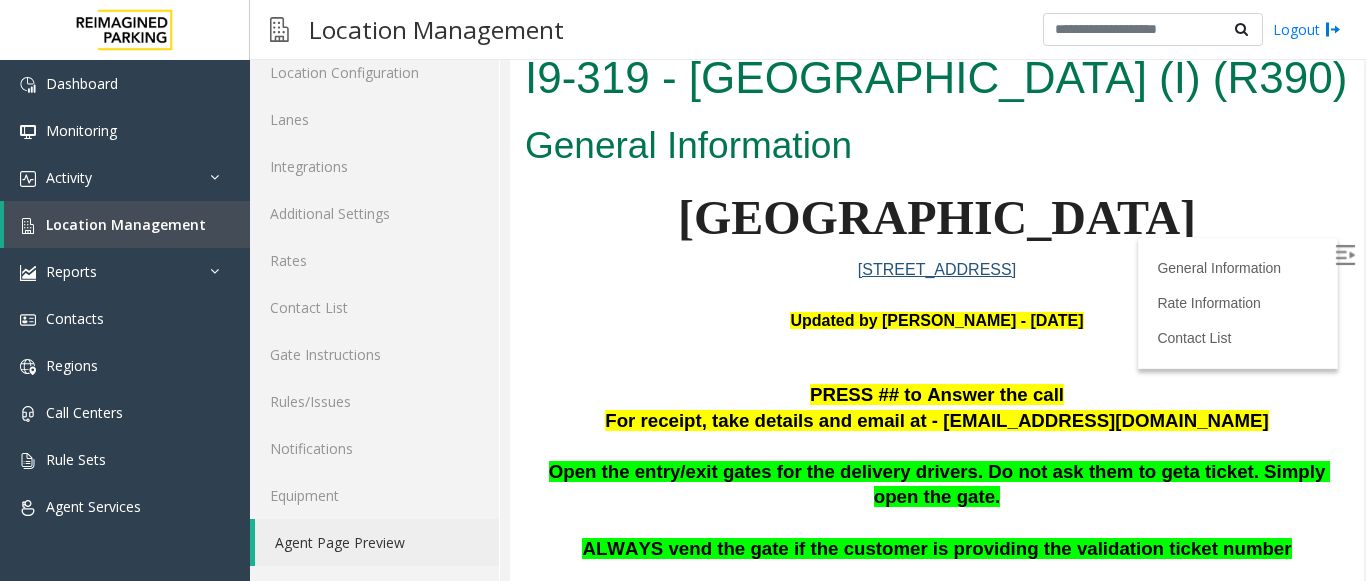 scroll, scrollTop: 0, scrollLeft: 0, axis: both 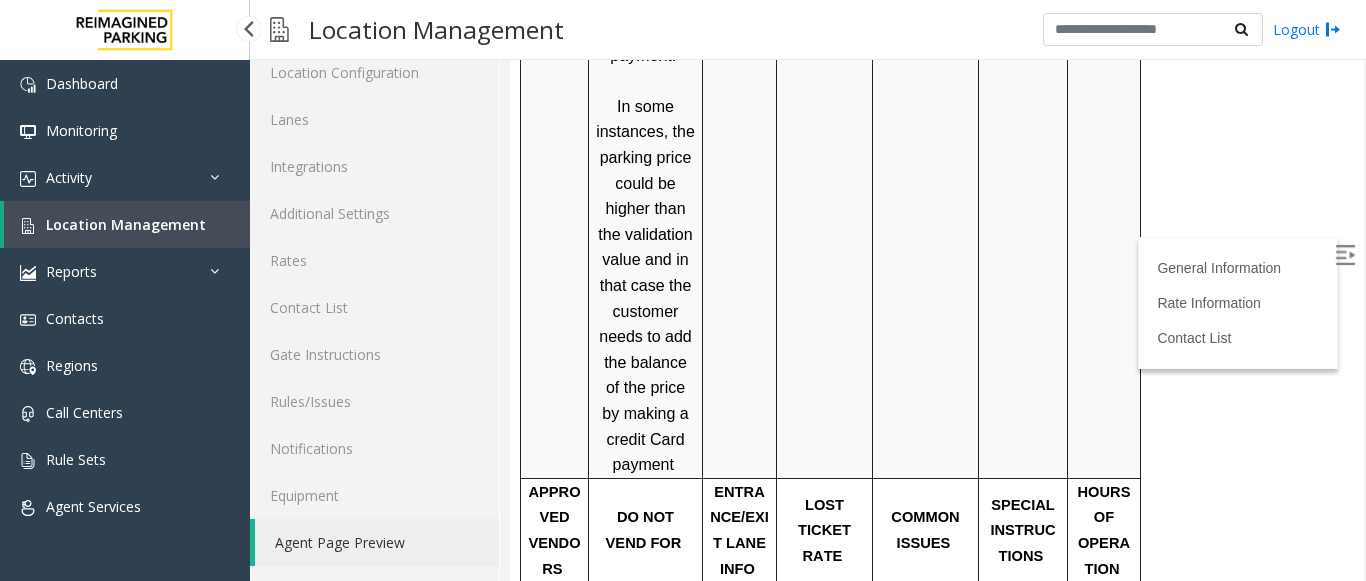 click on "Location Management" at bounding box center [126, 224] 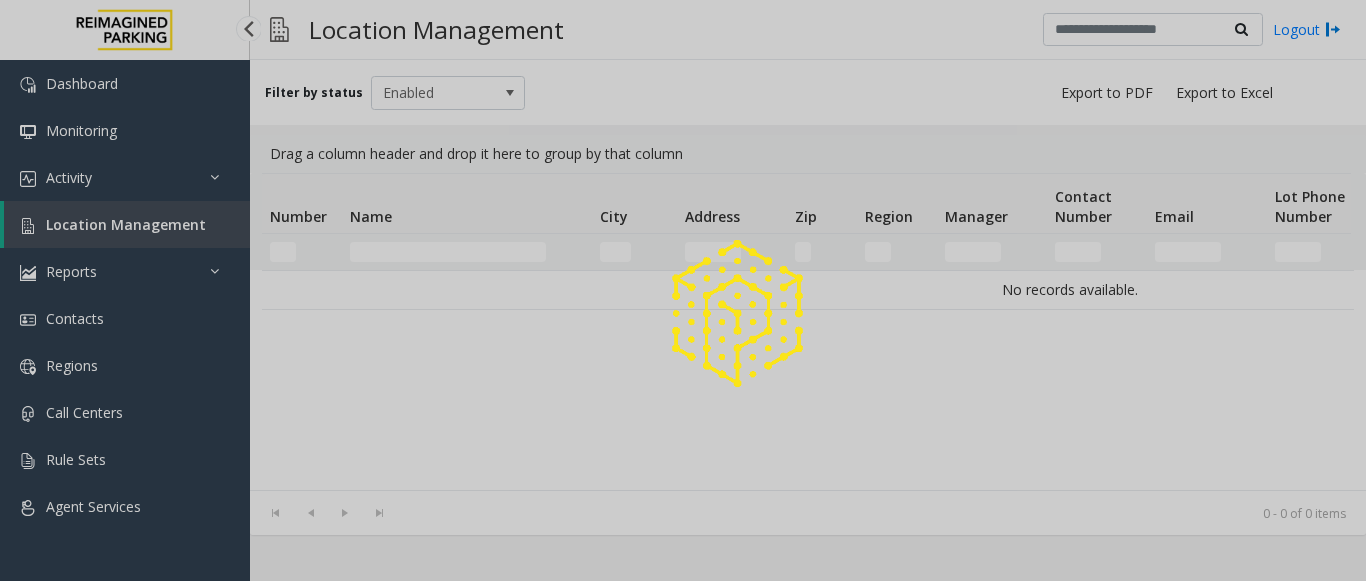 scroll, scrollTop: 0, scrollLeft: 0, axis: both 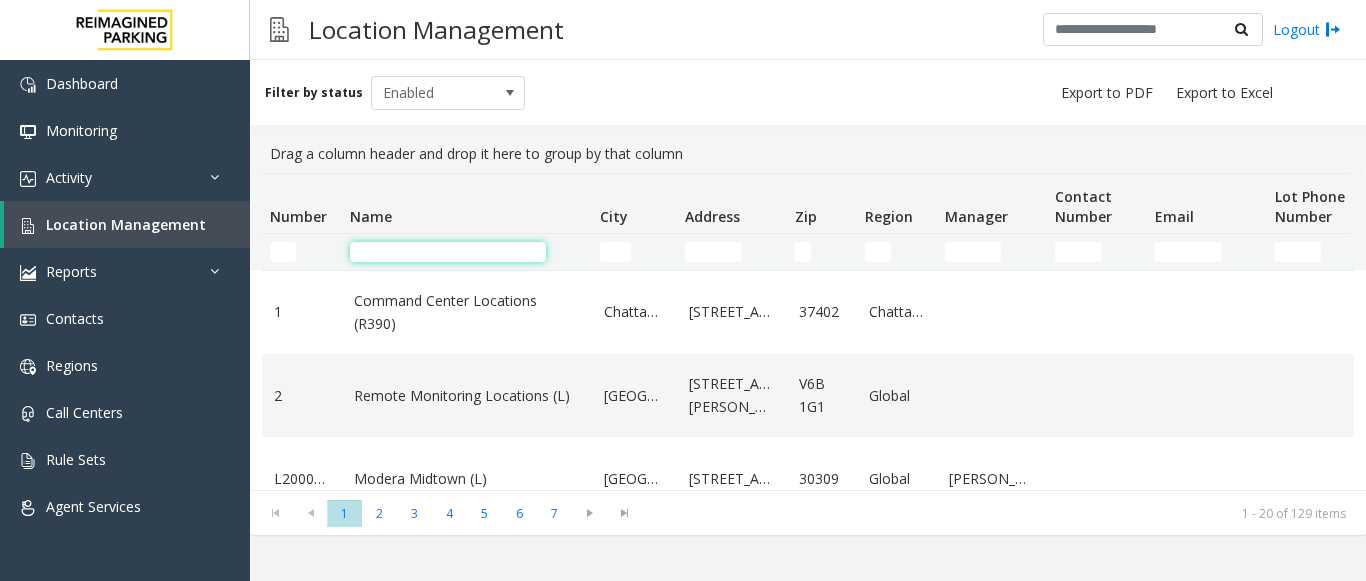 click 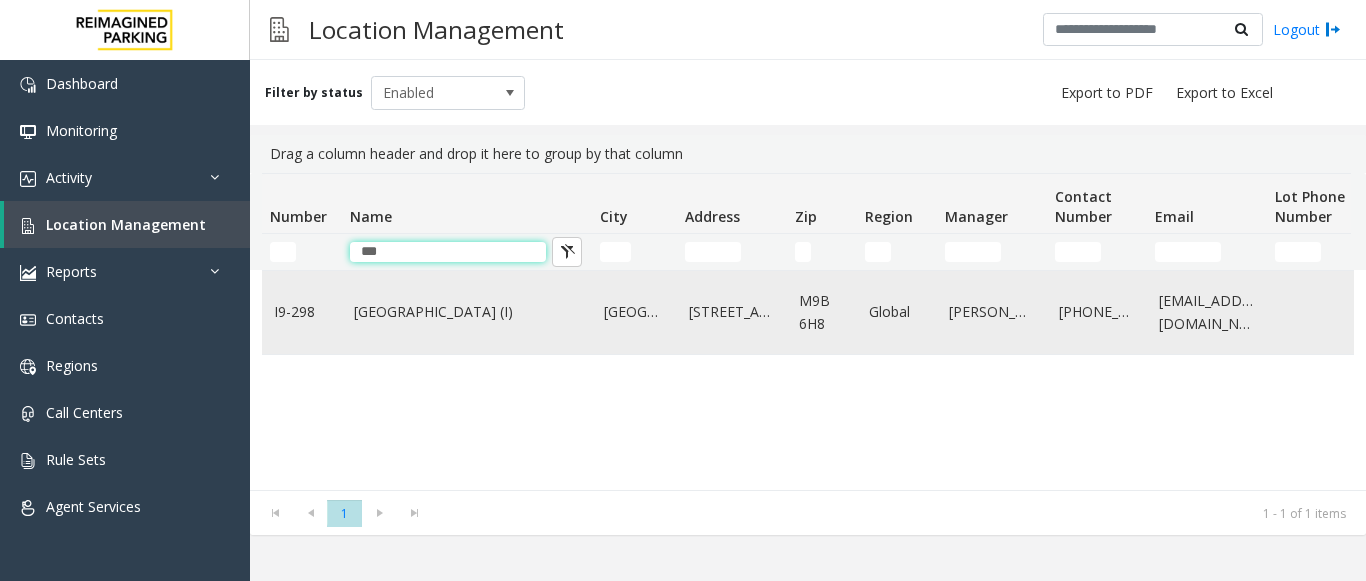 type on "***" 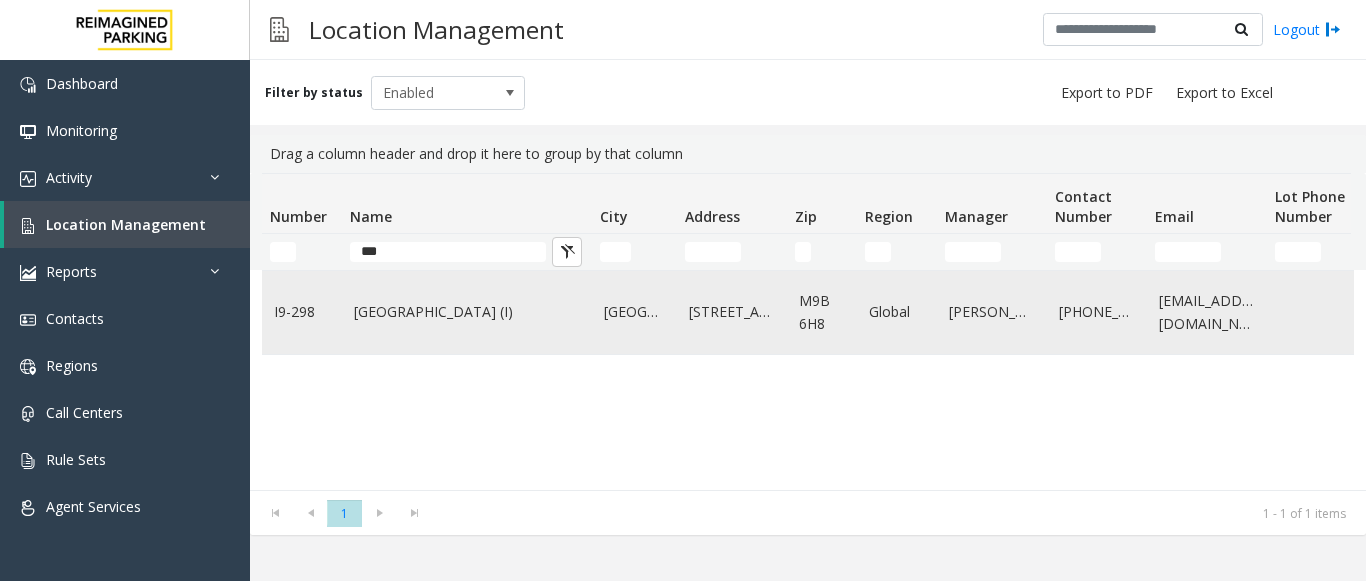 click on "[GEOGRAPHIC_DATA] (I)" 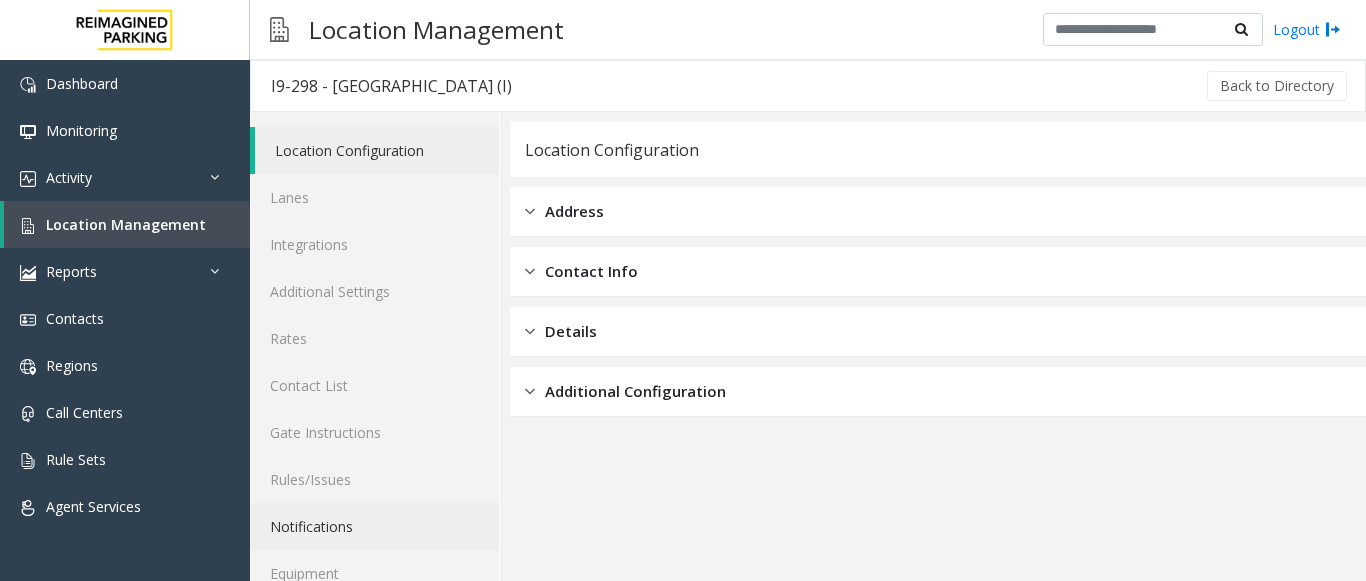 scroll, scrollTop: 78, scrollLeft: 0, axis: vertical 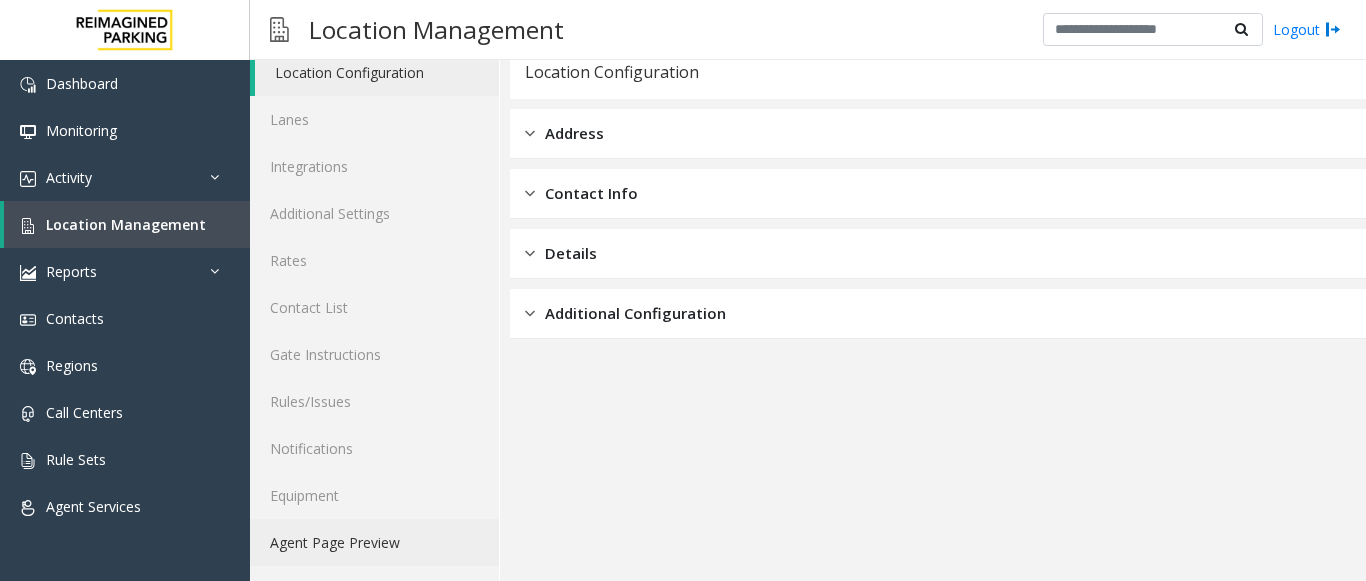 click on "Agent Page Preview" 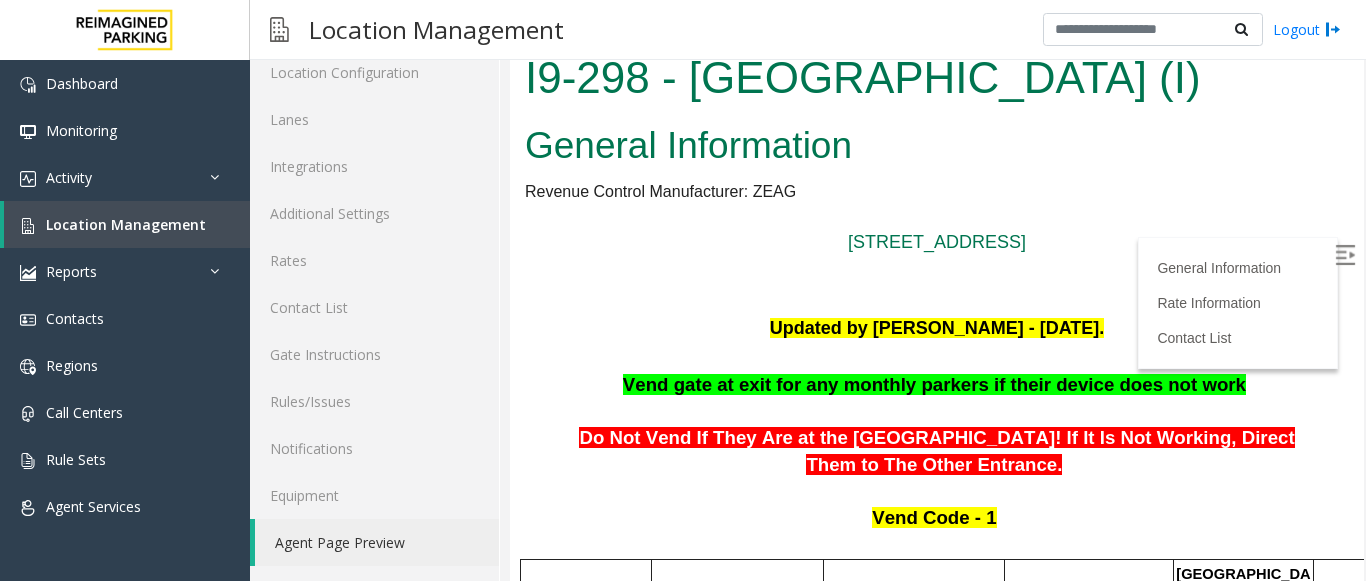 scroll, scrollTop: 0, scrollLeft: 0, axis: both 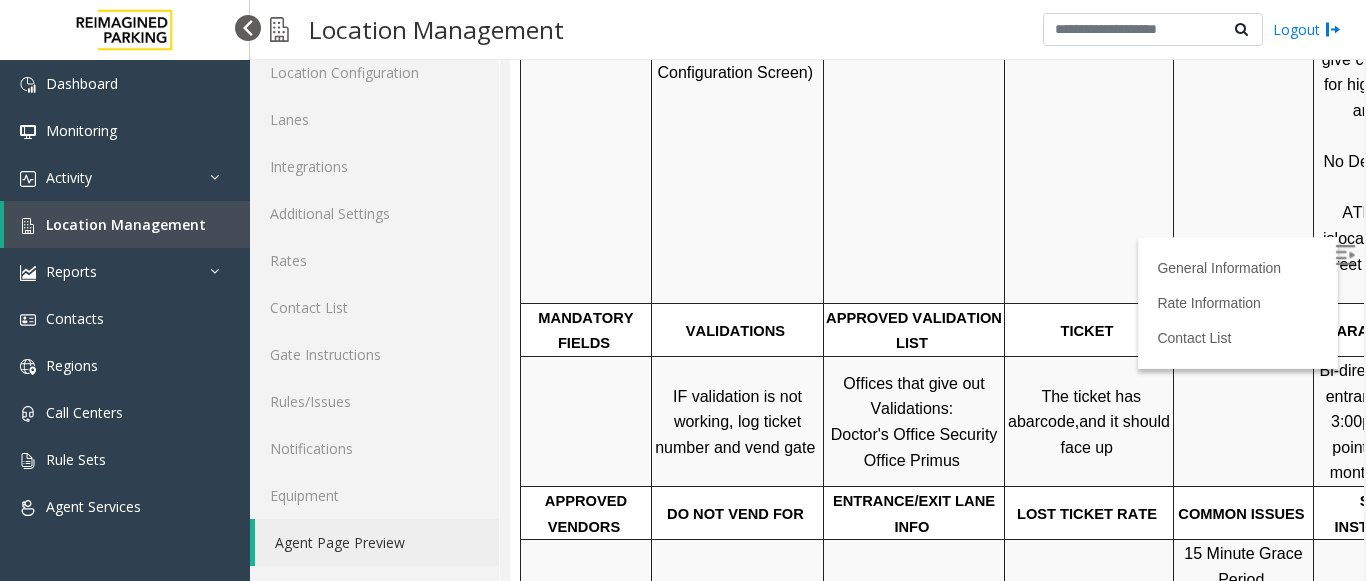 click at bounding box center (248, 28) 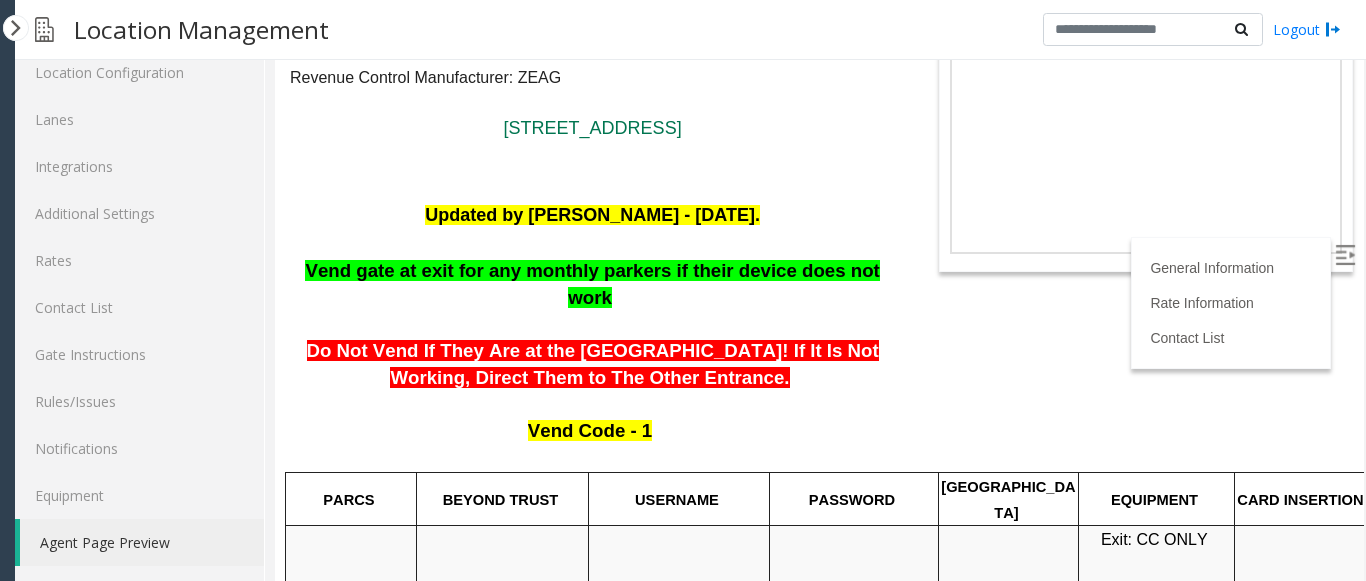 scroll, scrollTop: 174, scrollLeft: 0, axis: vertical 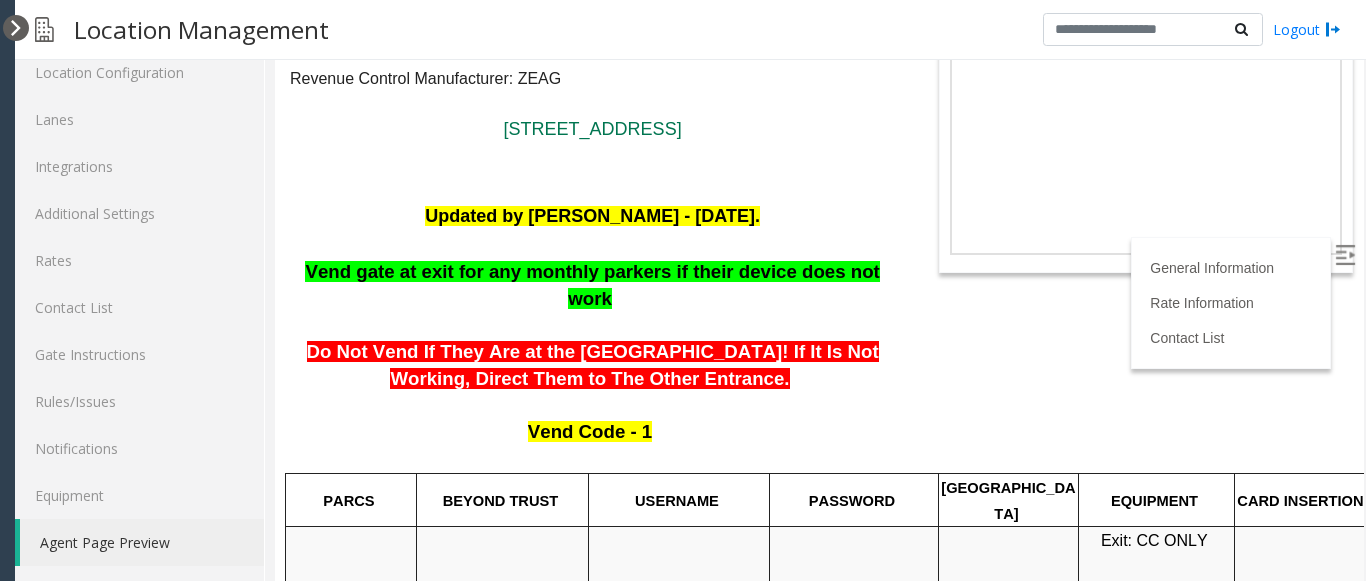 click at bounding box center [16, 28] 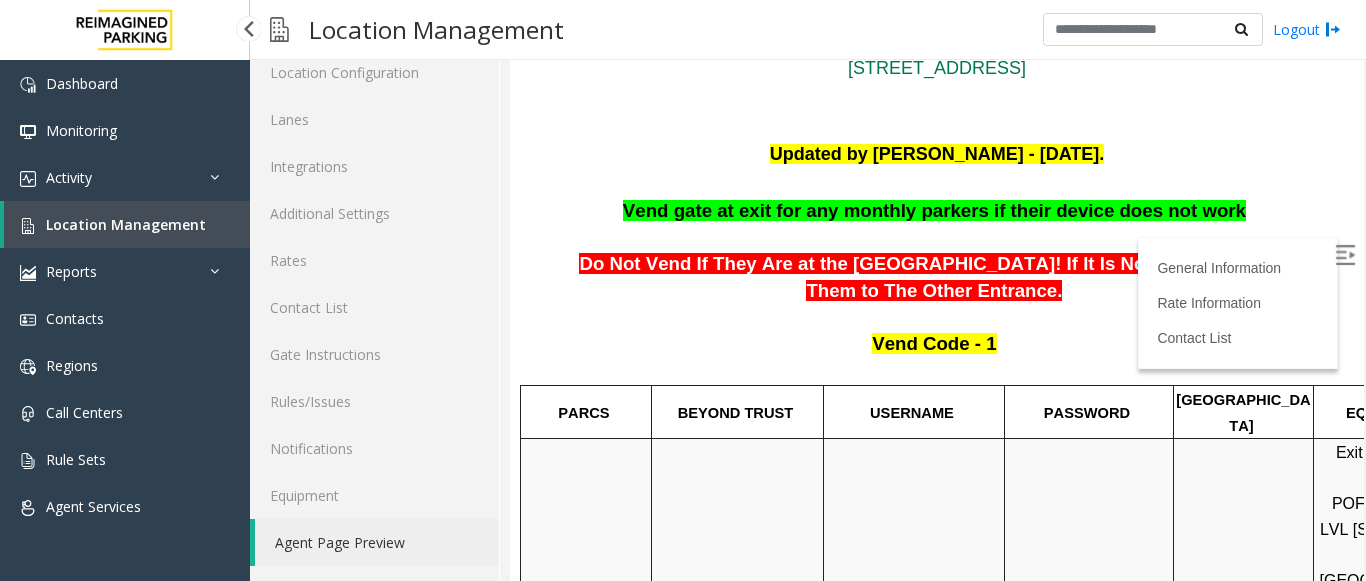 click on "Location Management" at bounding box center (126, 224) 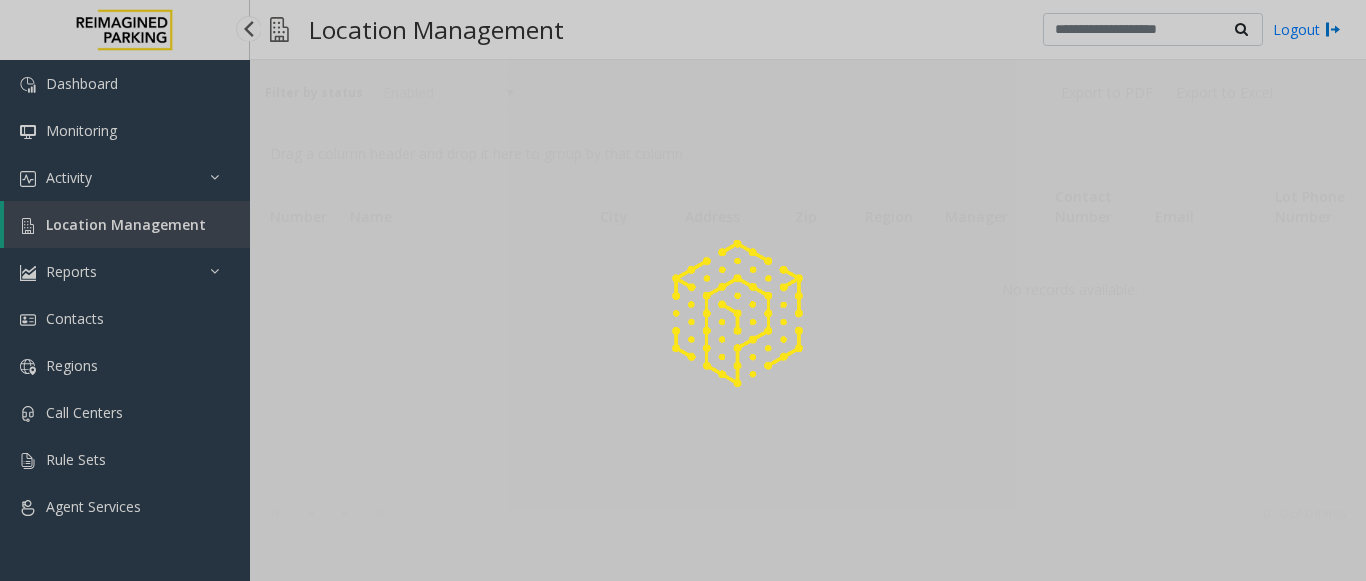 scroll, scrollTop: 0, scrollLeft: 0, axis: both 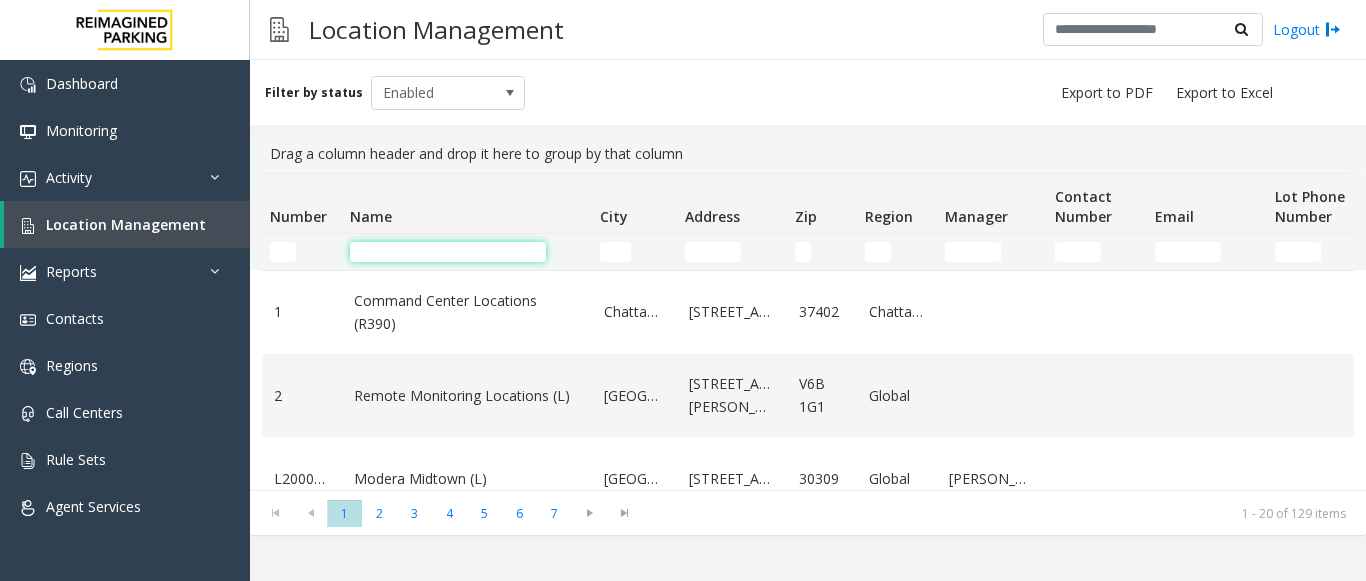 click 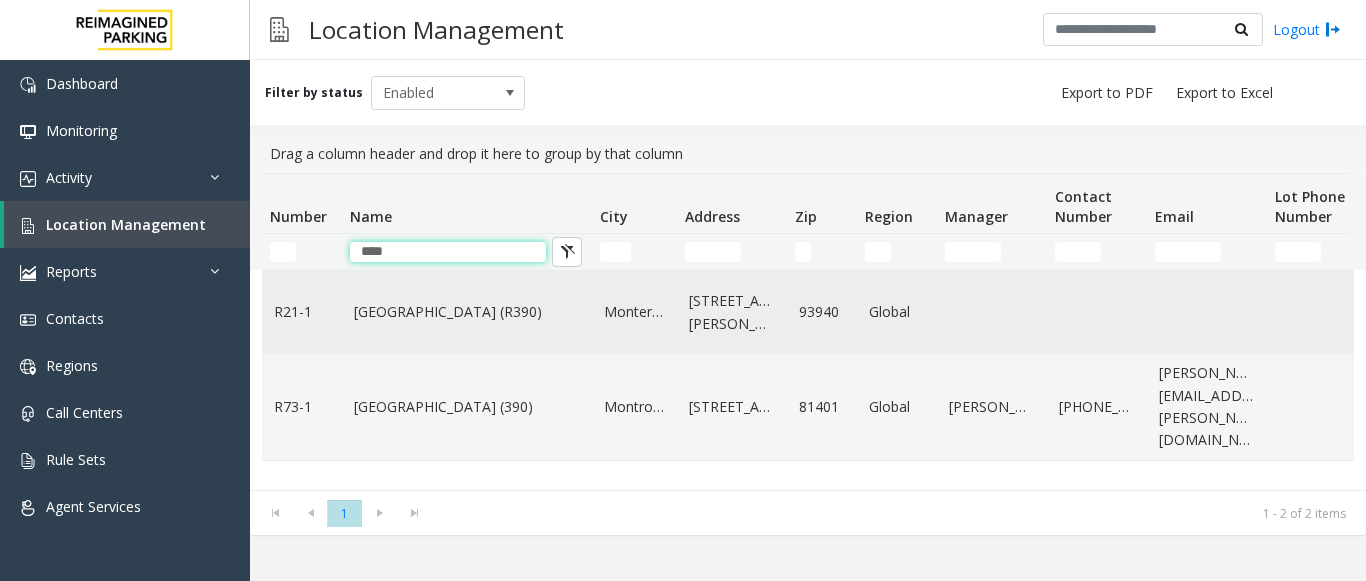 type on "****" 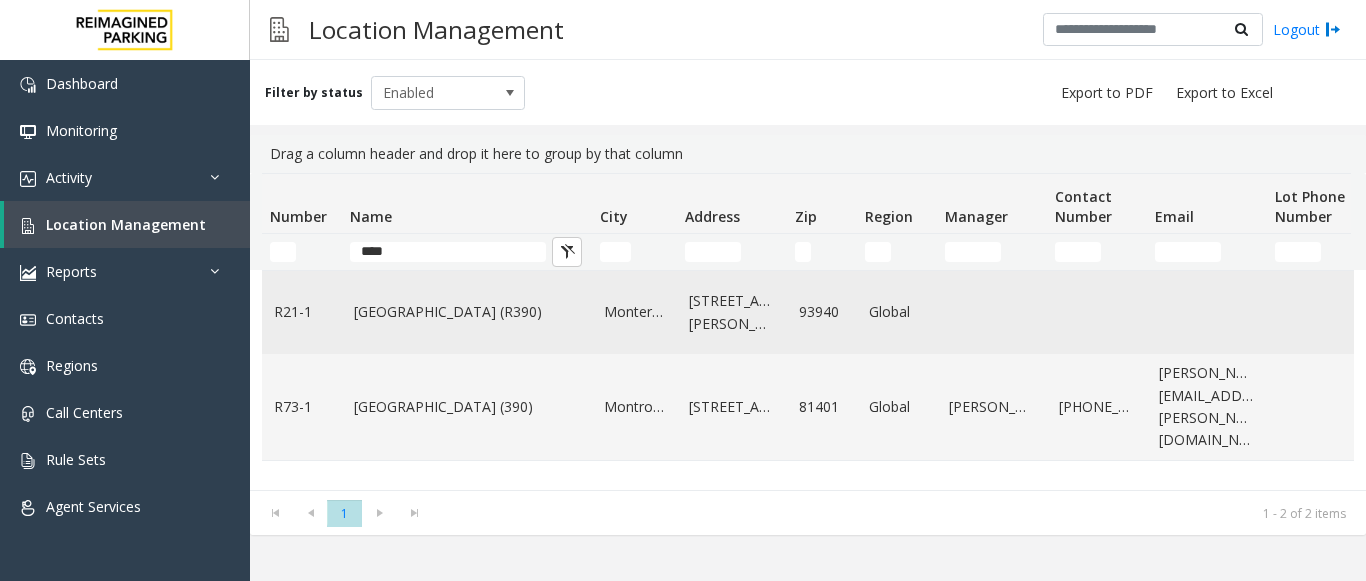 click on "[GEOGRAPHIC_DATA] (R390)" 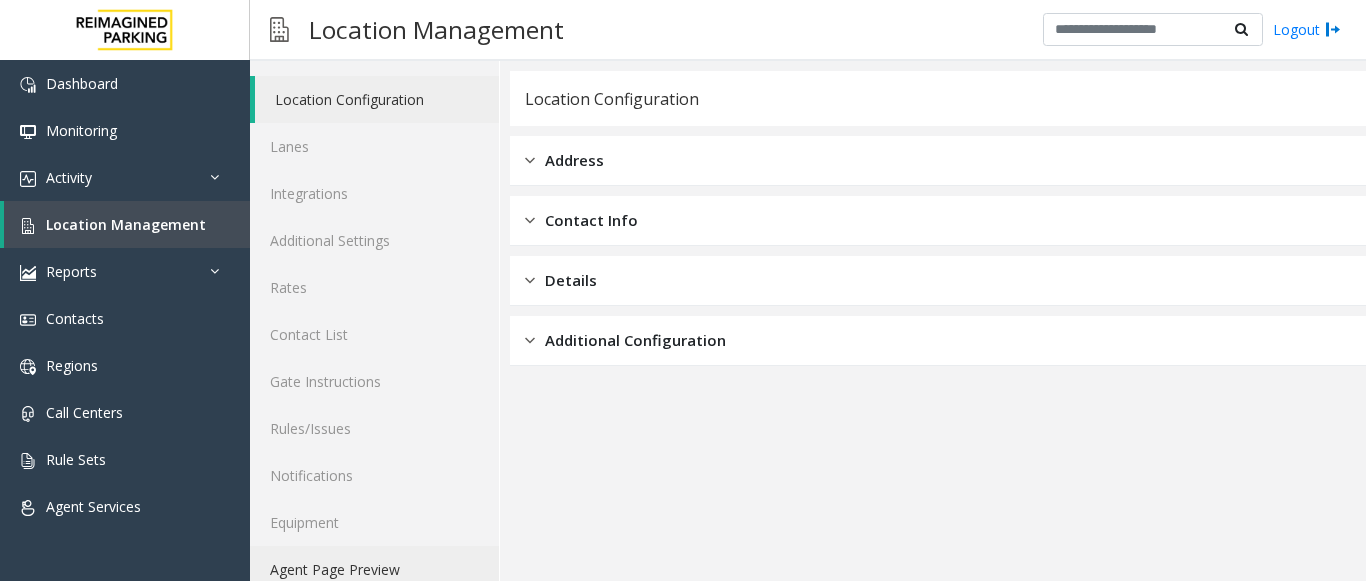 scroll, scrollTop: 78, scrollLeft: 0, axis: vertical 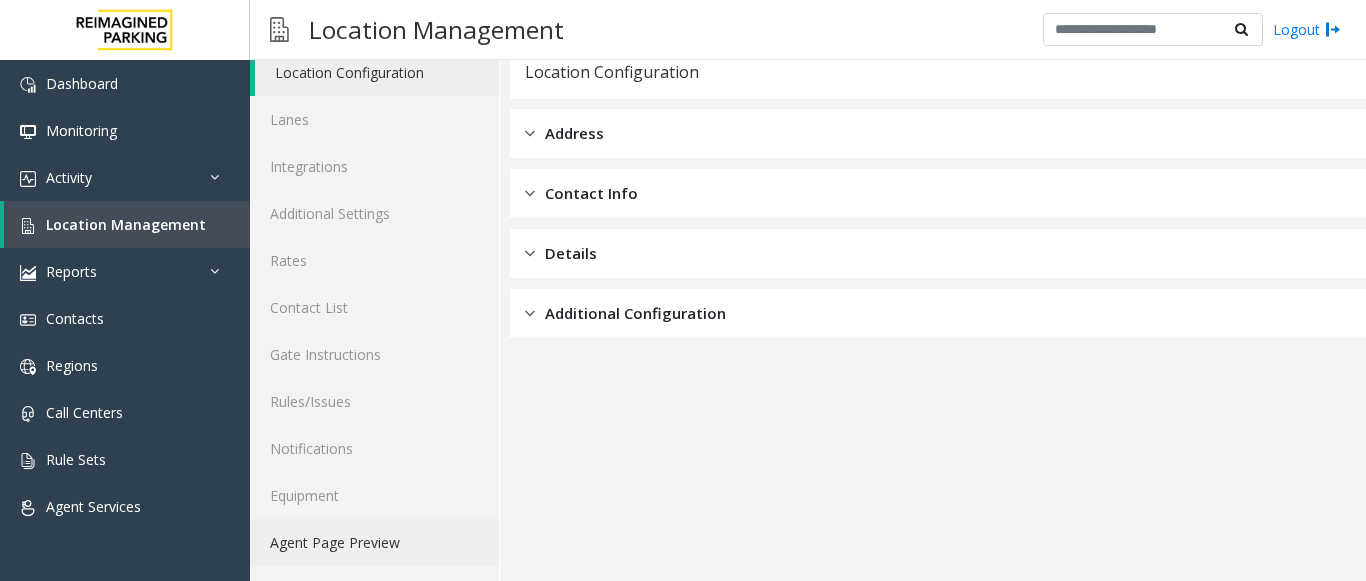 click on "Agent Page Preview" 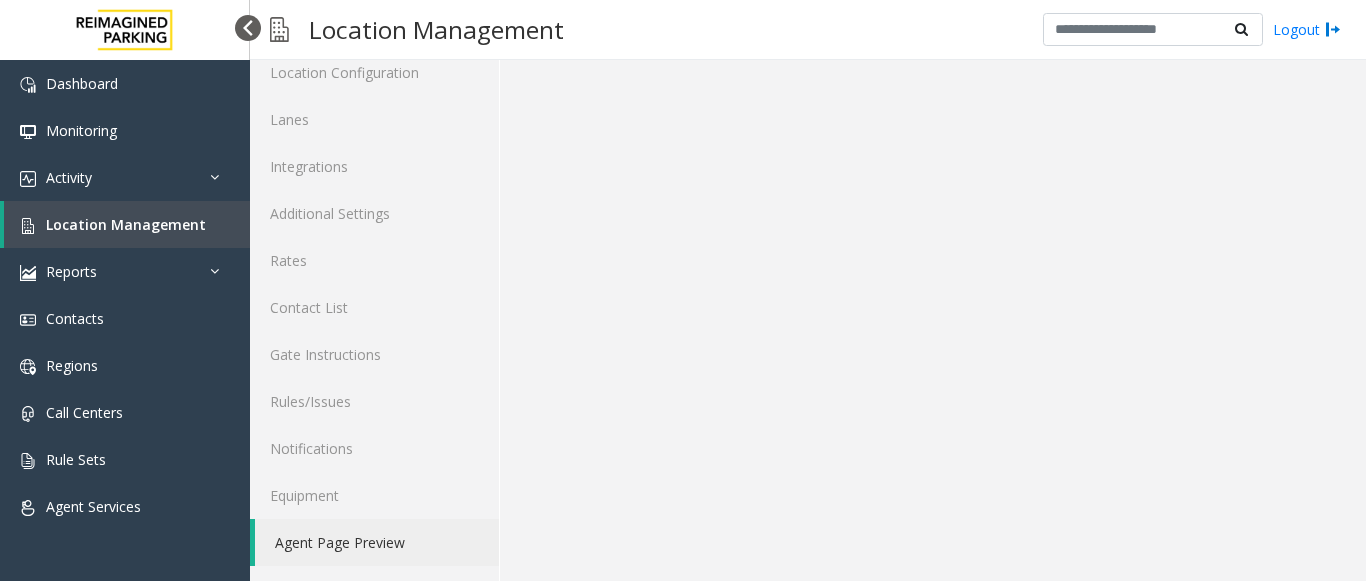 click at bounding box center [248, 28] 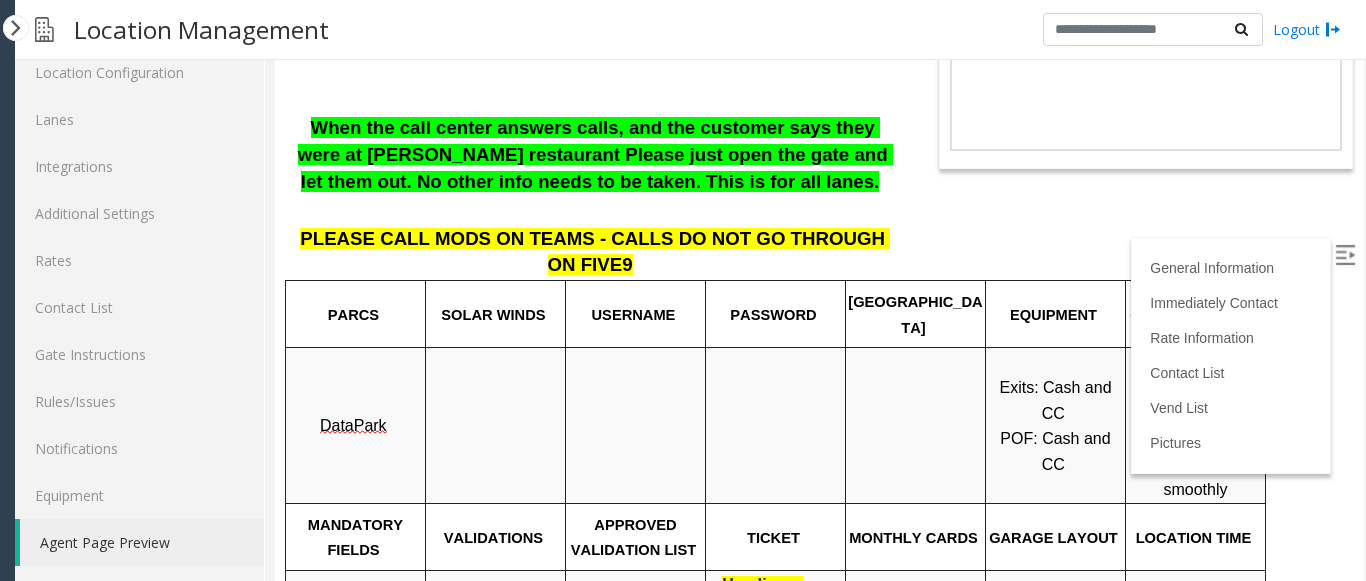 scroll, scrollTop: 300, scrollLeft: 0, axis: vertical 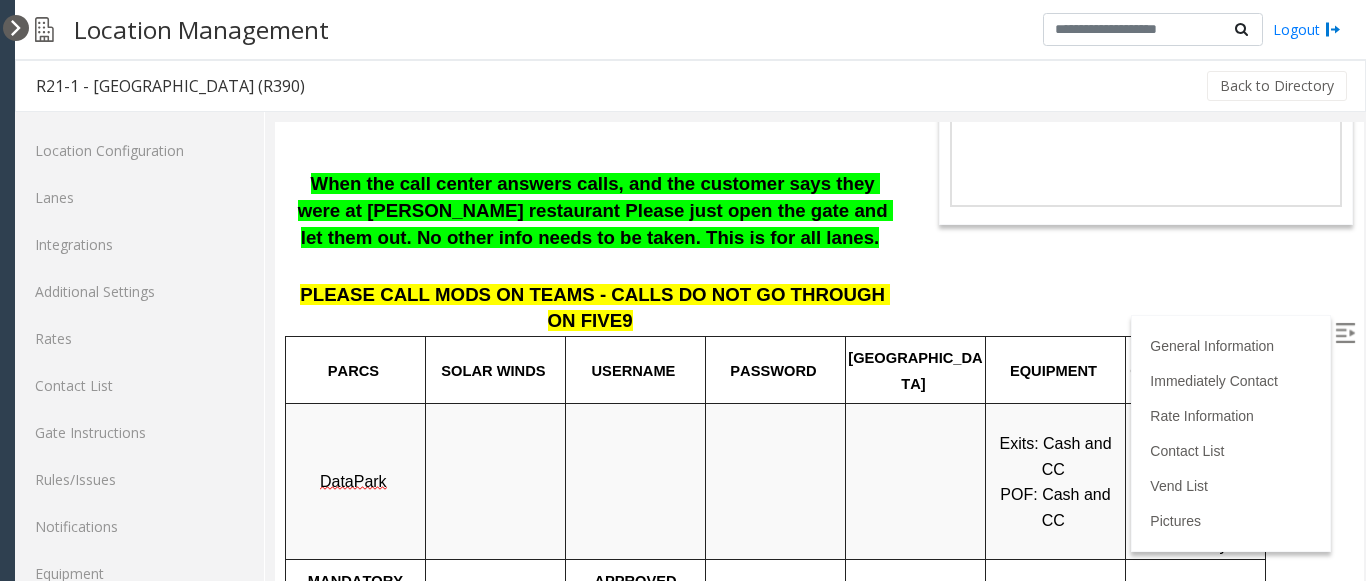 click at bounding box center (16, 28) 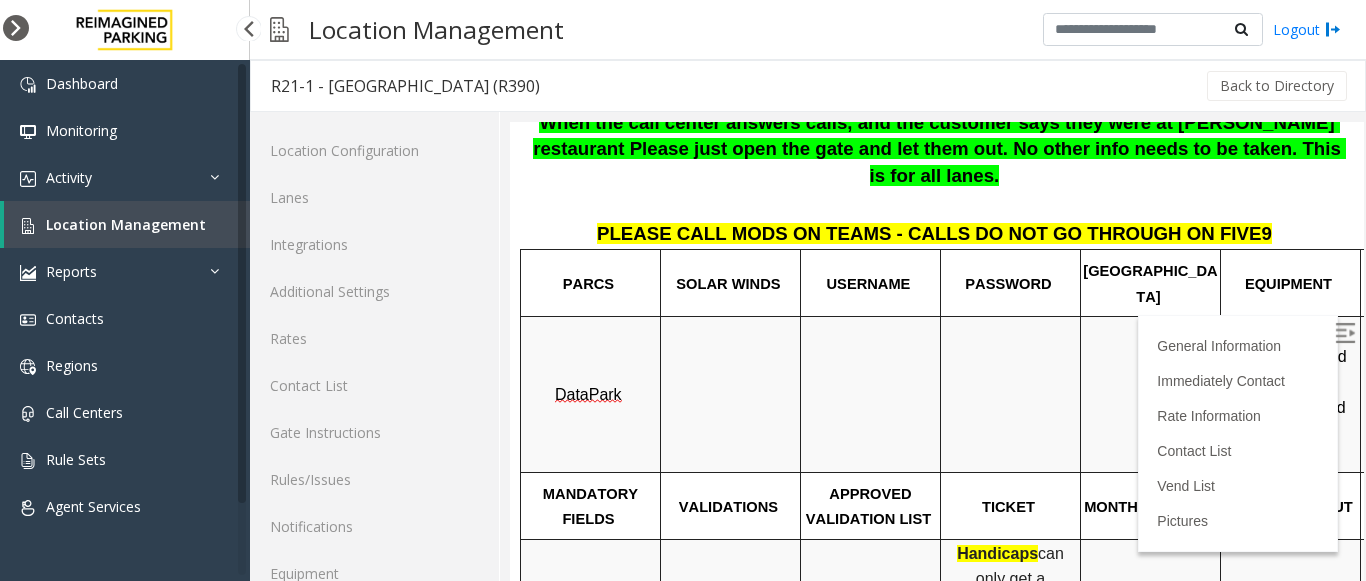 scroll, scrollTop: 361, scrollLeft: 0, axis: vertical 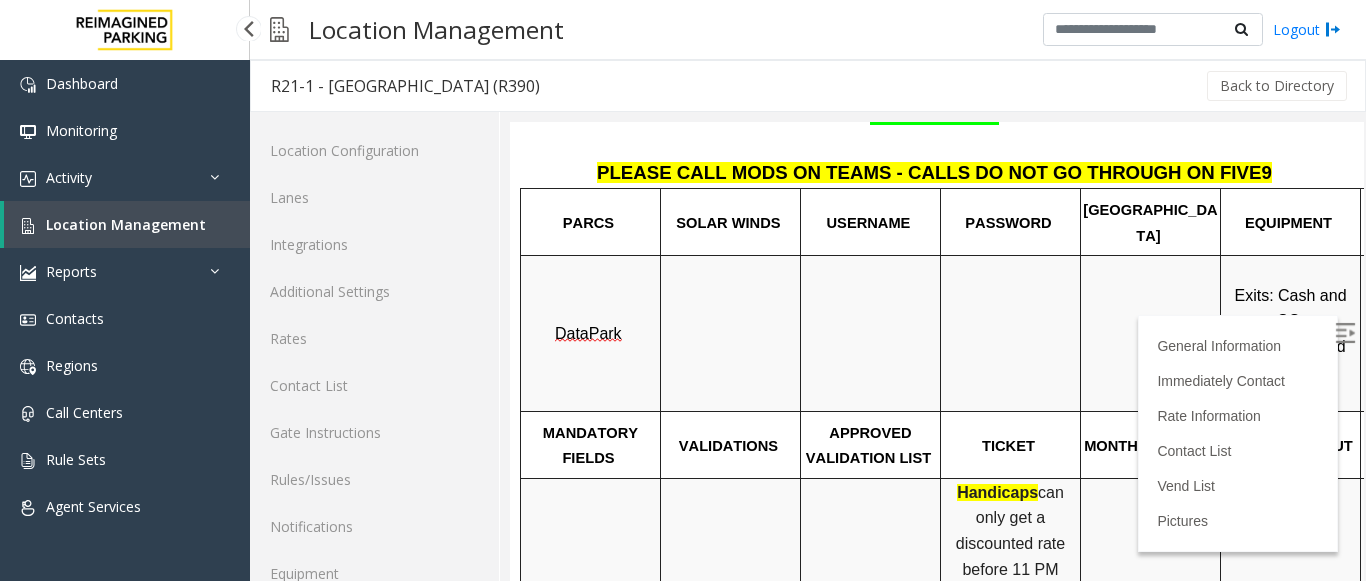 click on "Location Management" at bounding box center [126, 224] 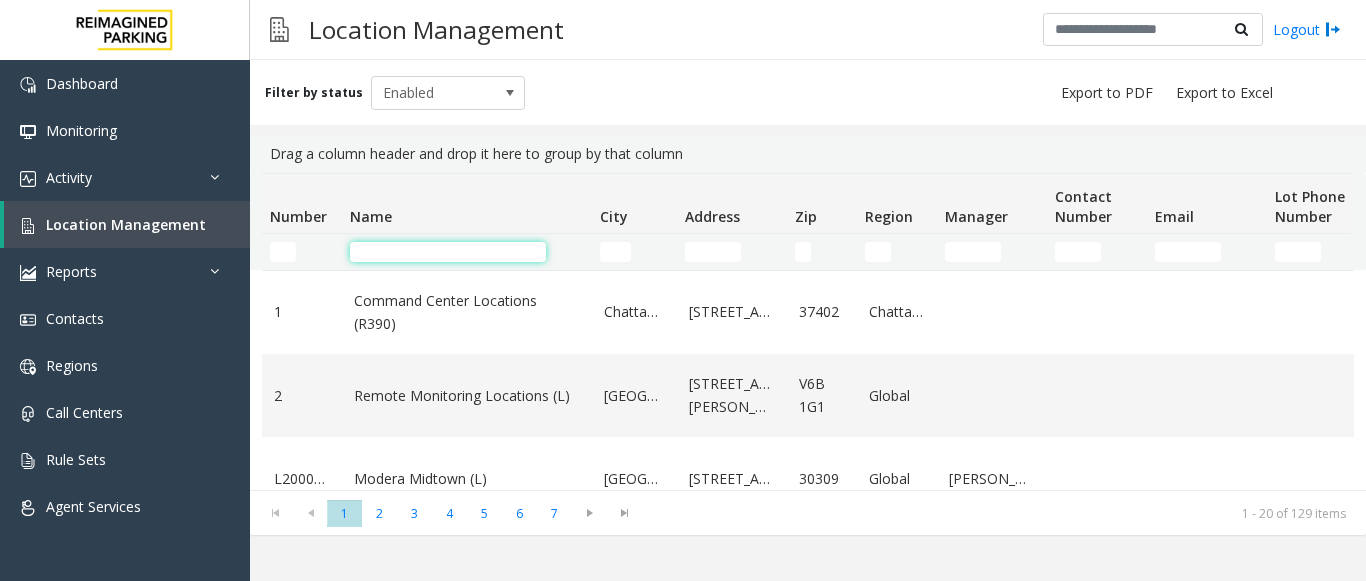 click 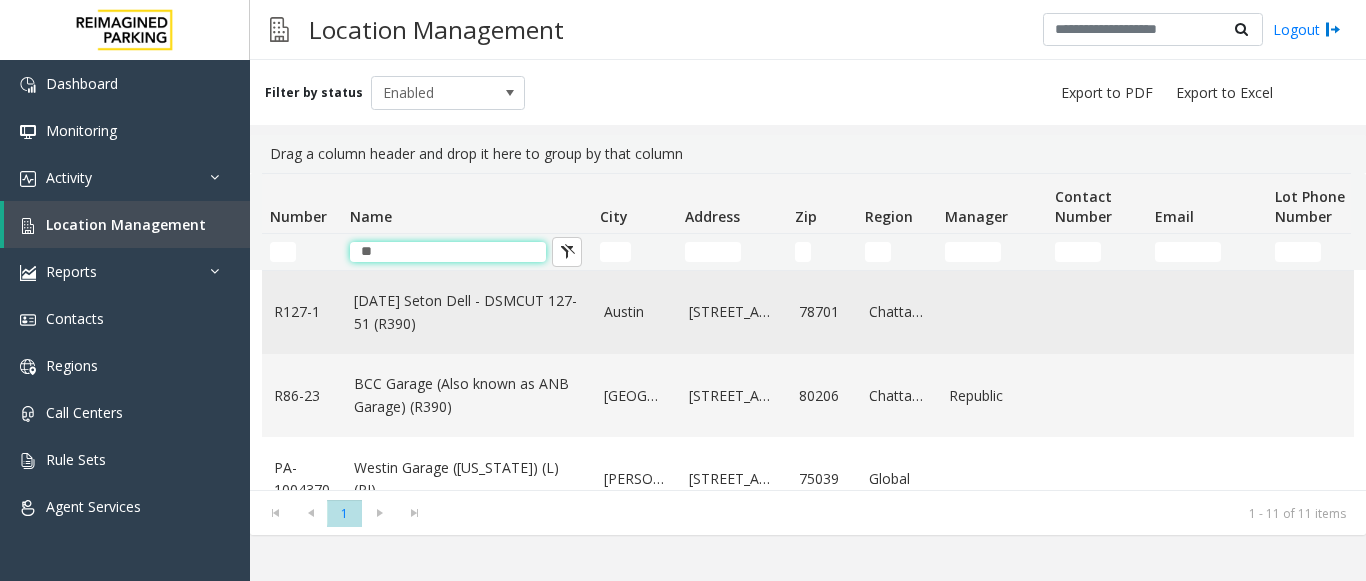 type on "**" 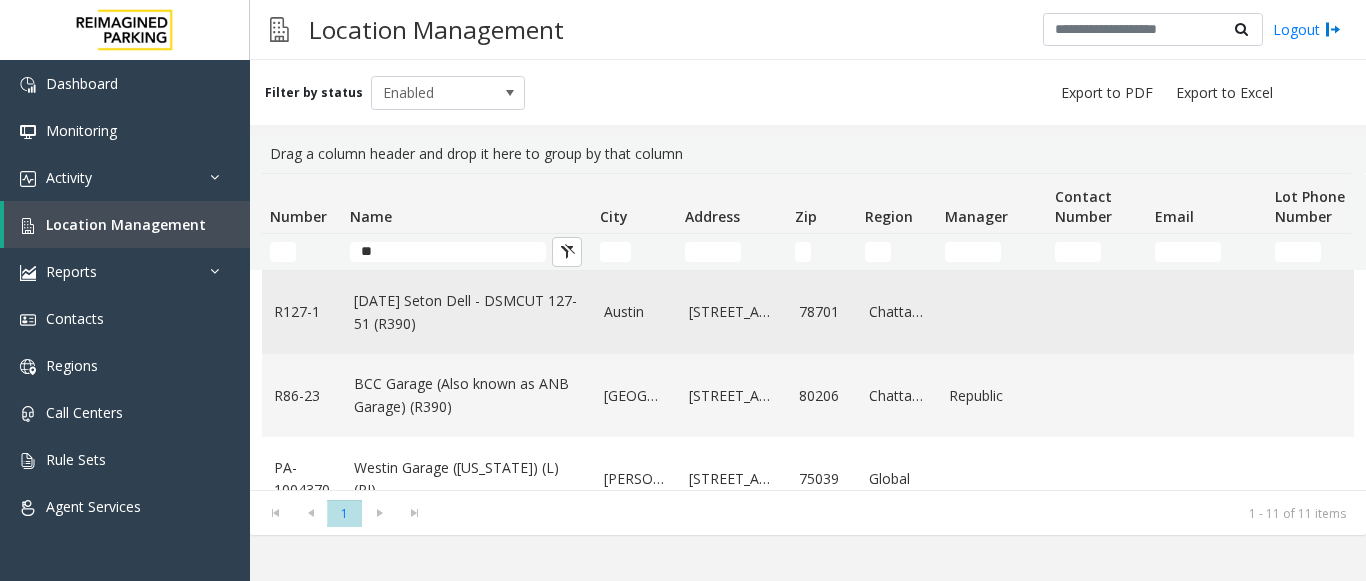 click on "[DATE] Seton Dell - DSMCUT 127-51 (R390)" 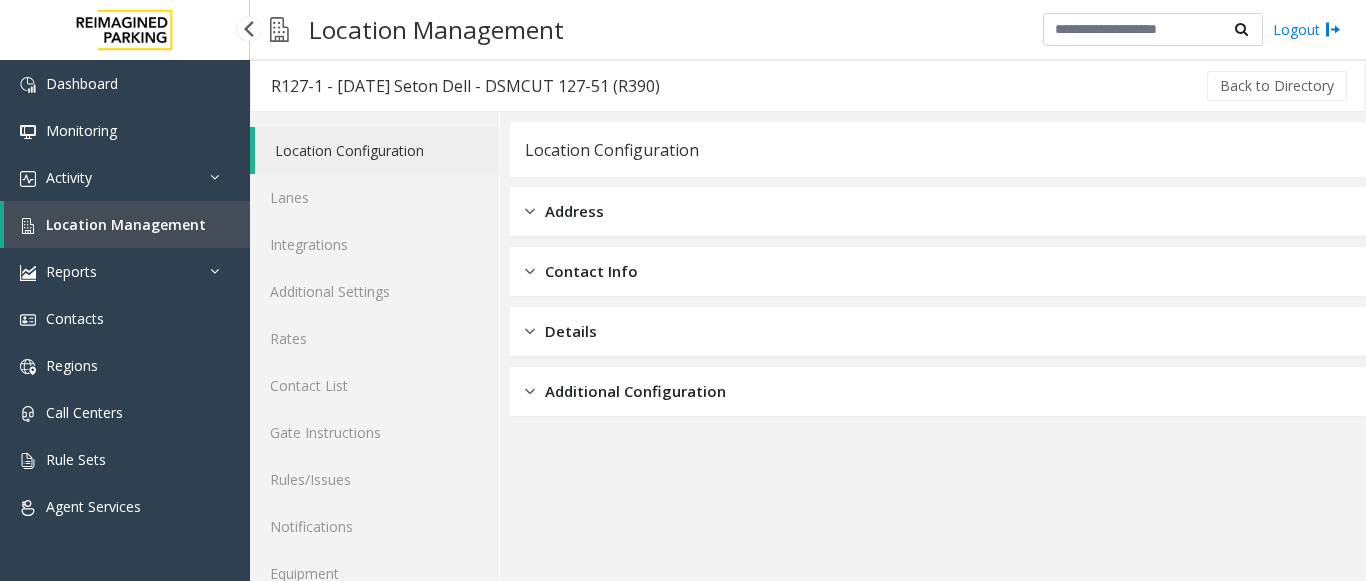 click on "Location Management" at bounding box center (127, 224) 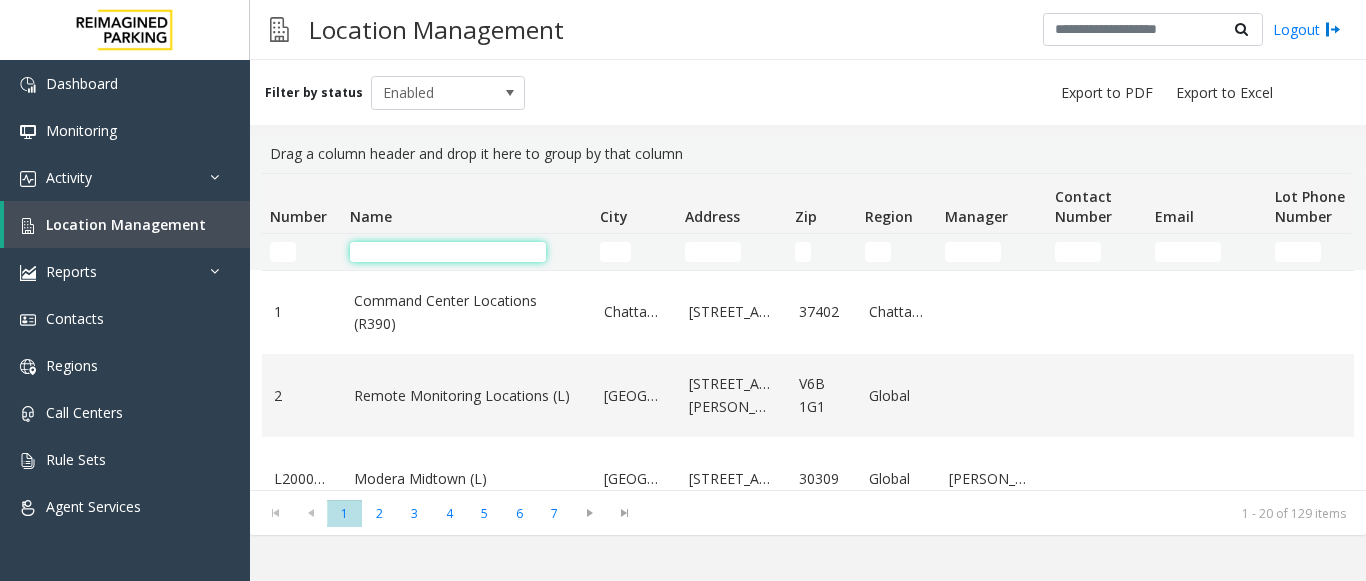 click 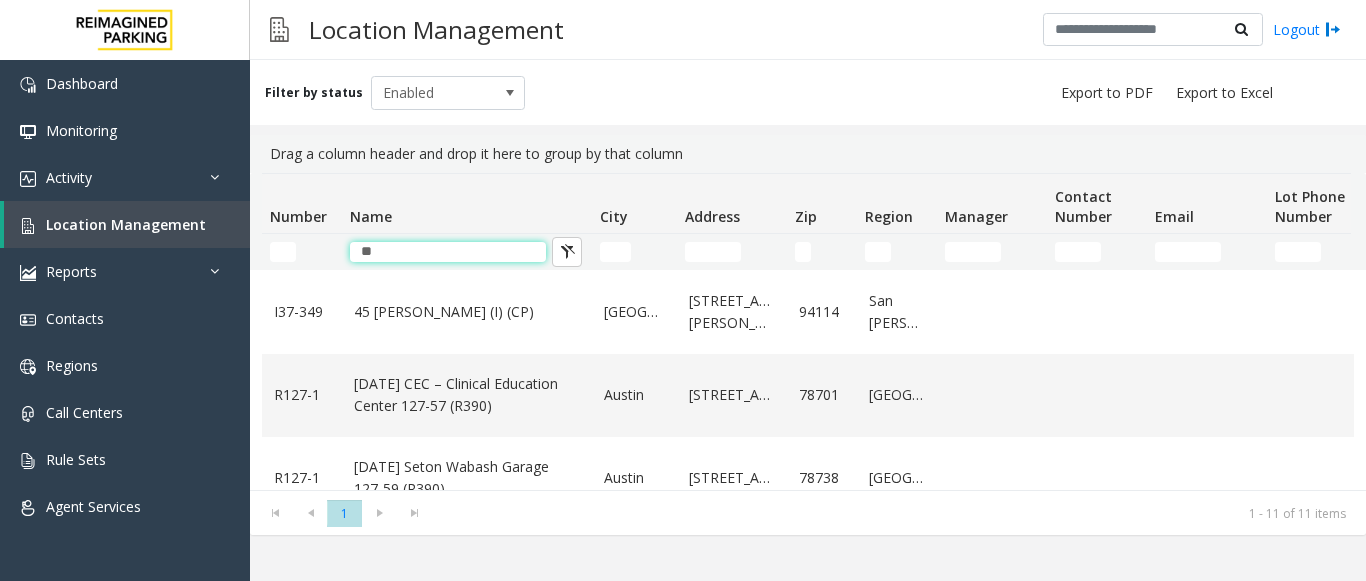 scroll, scrollTop: 600, scrollLeft: 0, axis: vertical 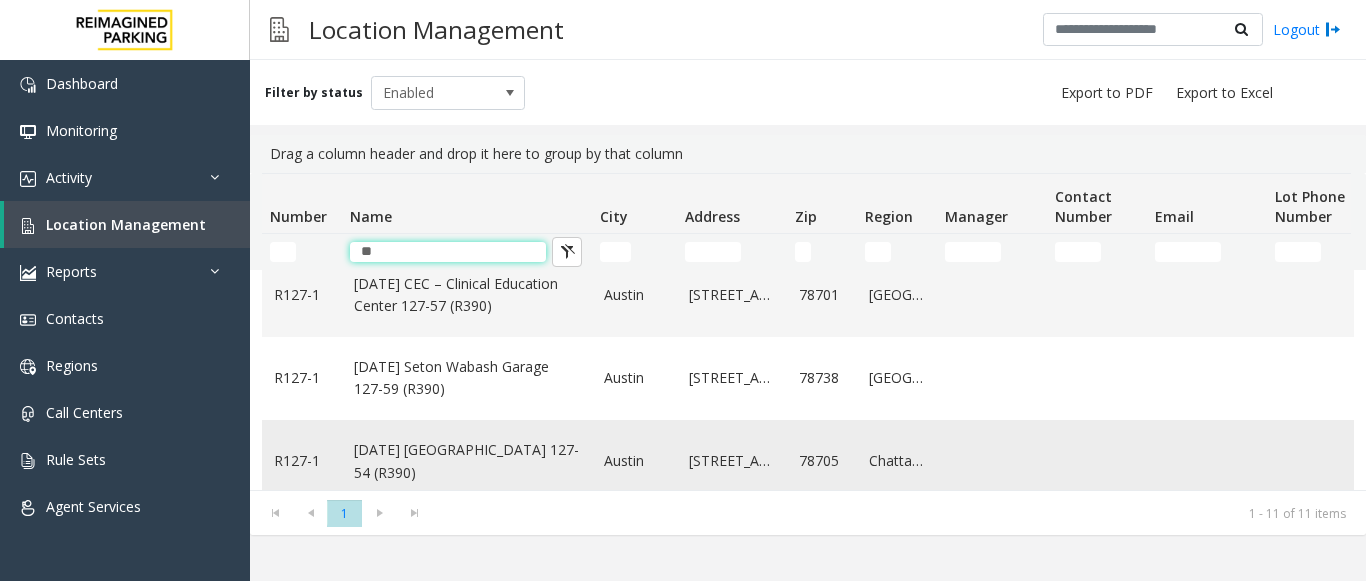 type on "**" 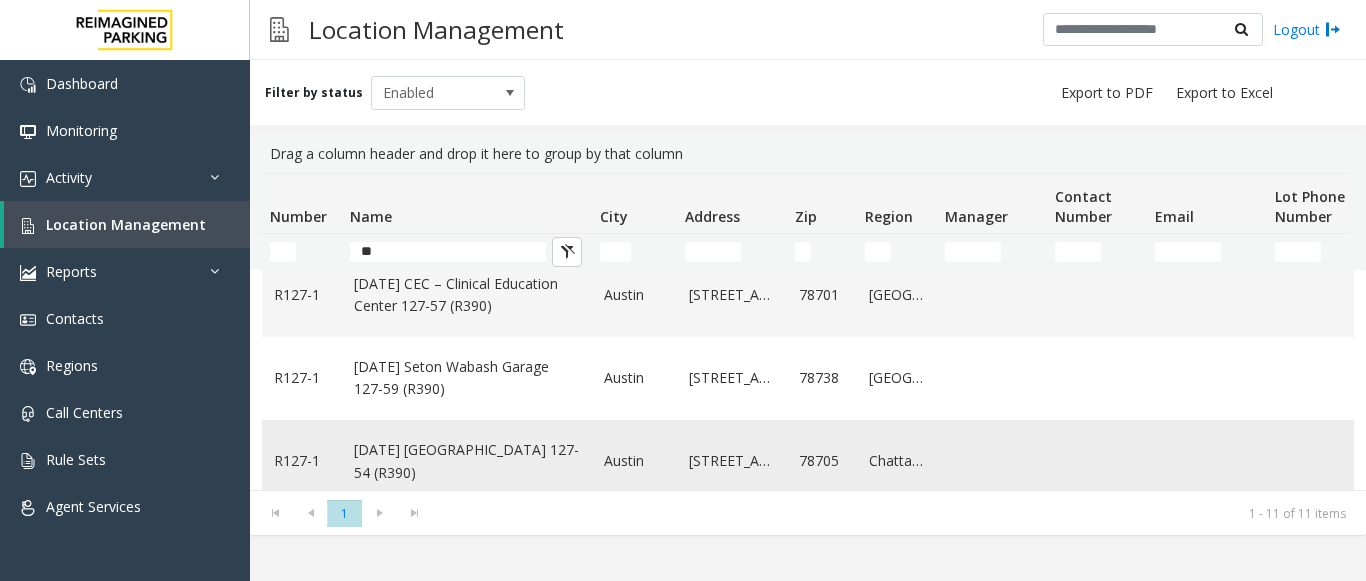 click on "[DATE] [GEOGRAPHIC_DATA] 127-54 (R390)" 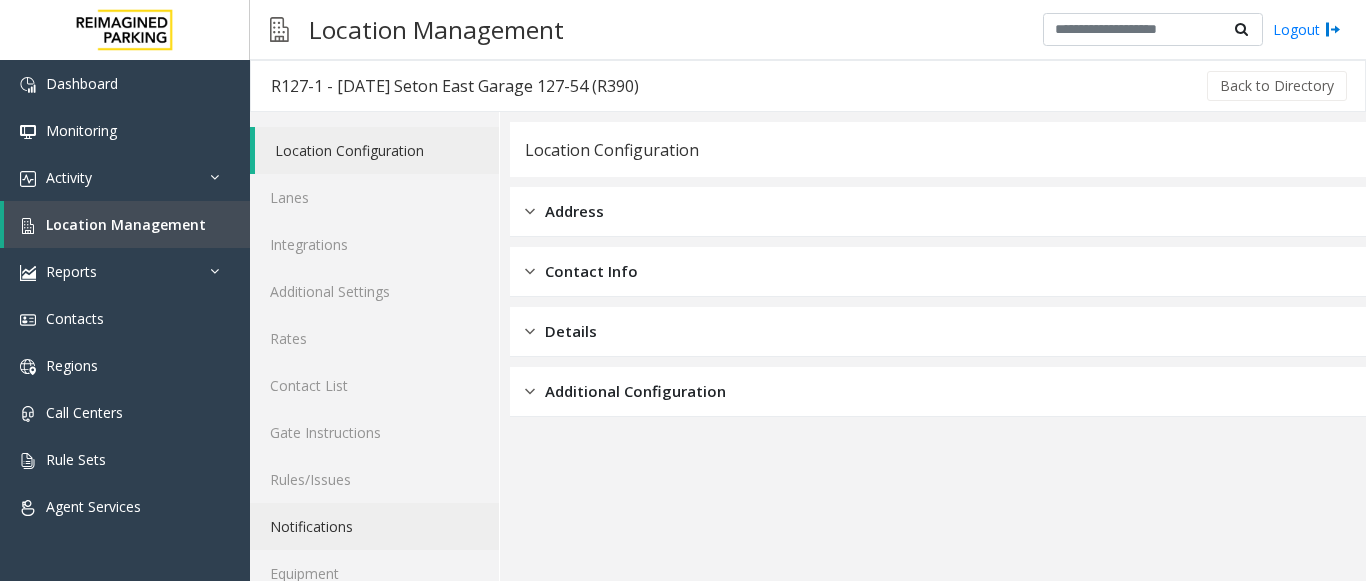 scroll, scrollTop: 78, scrollLeft: 0, axis: vertical 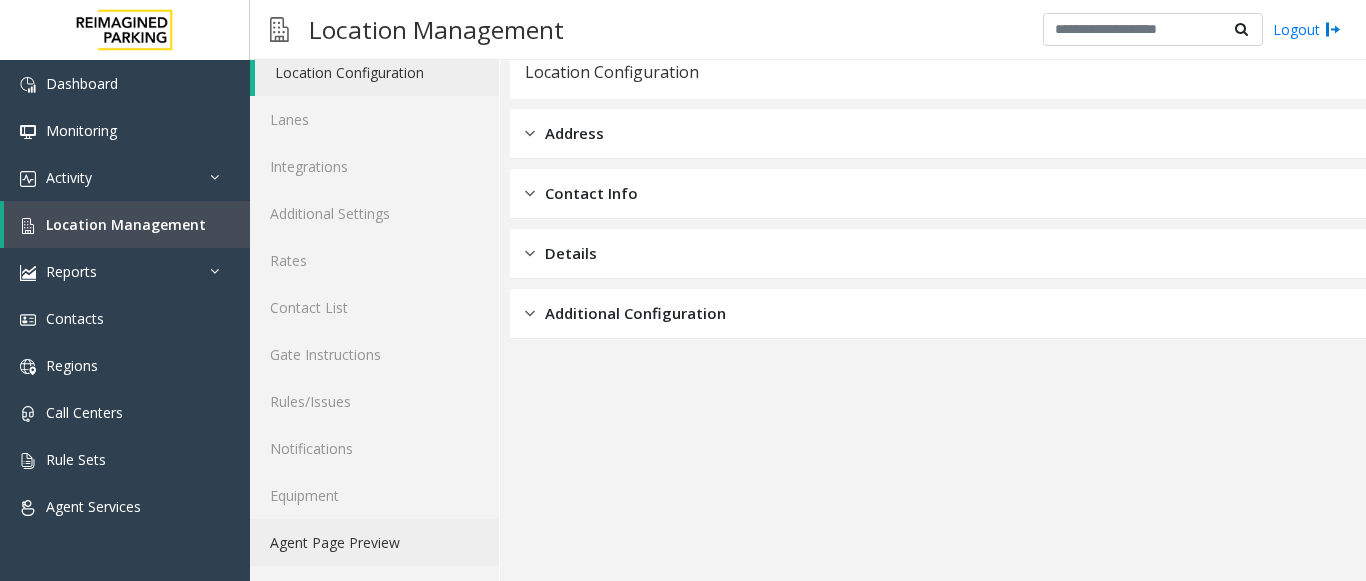 click on "Agent Page Preview" 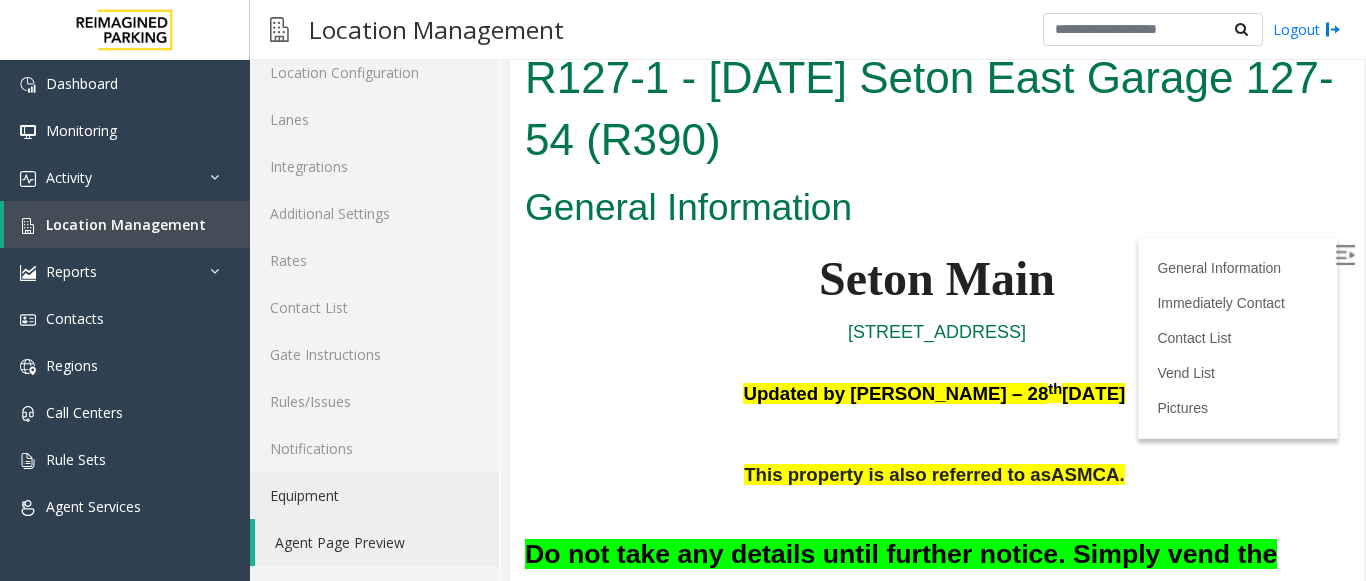 scroll, scrollTop: 0, scrollLeft: 0, axis: both 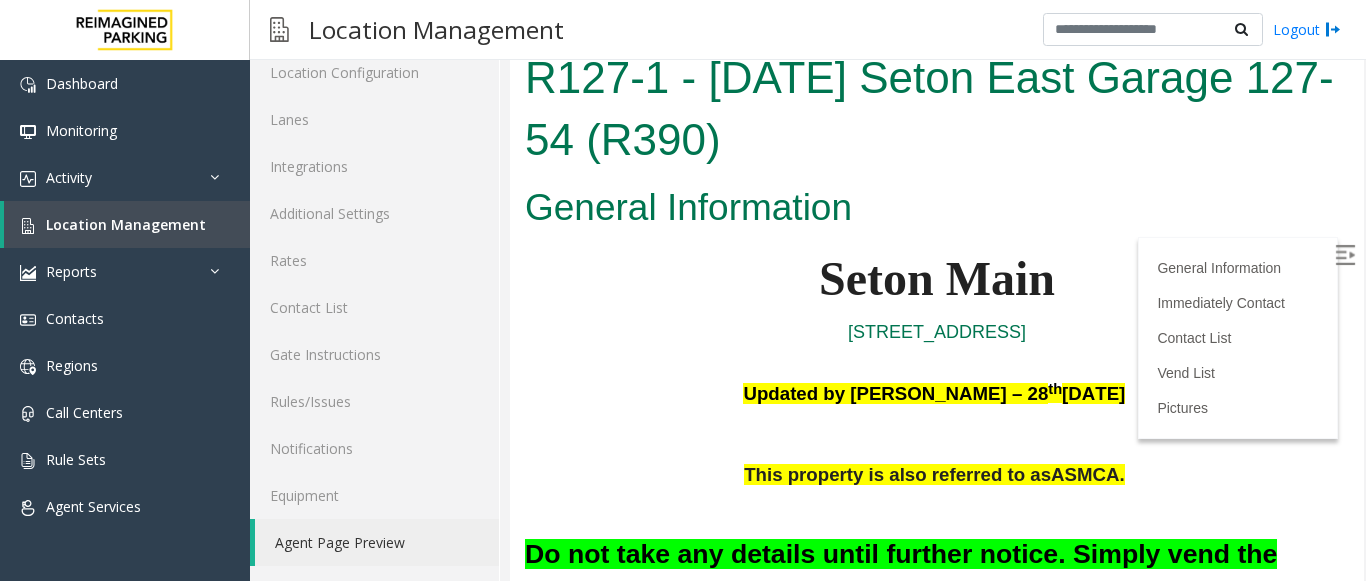 click at bounding box center [1345, 255] 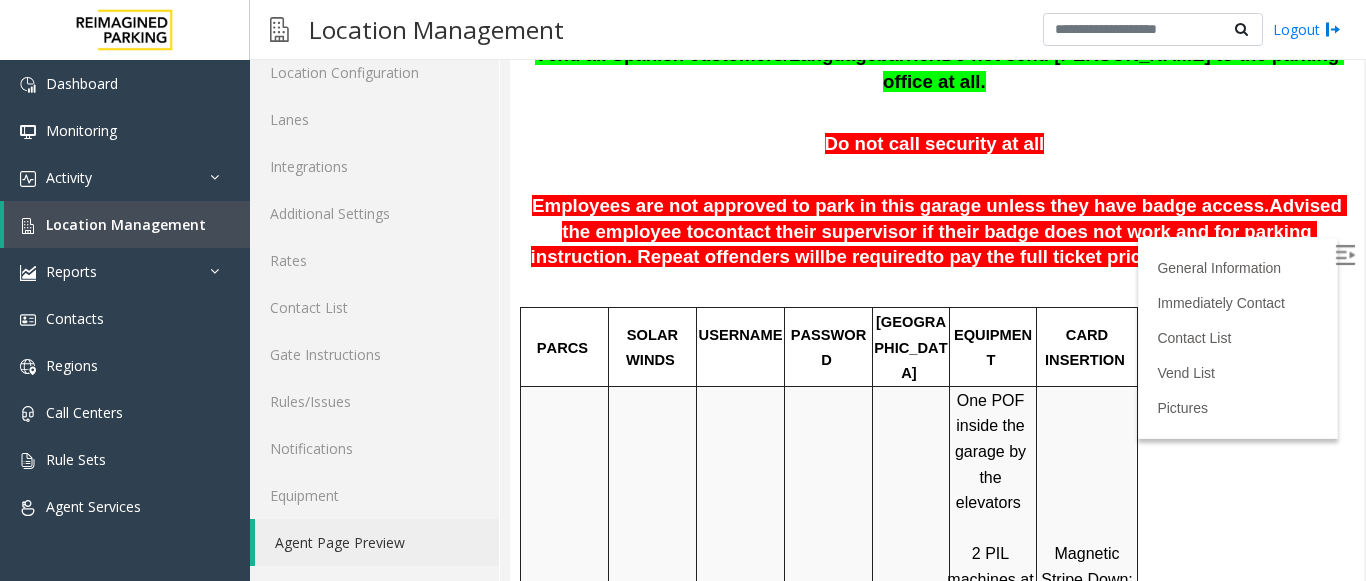scroll, scrollTop: 700, scrollLeft: 0, axis: vertical 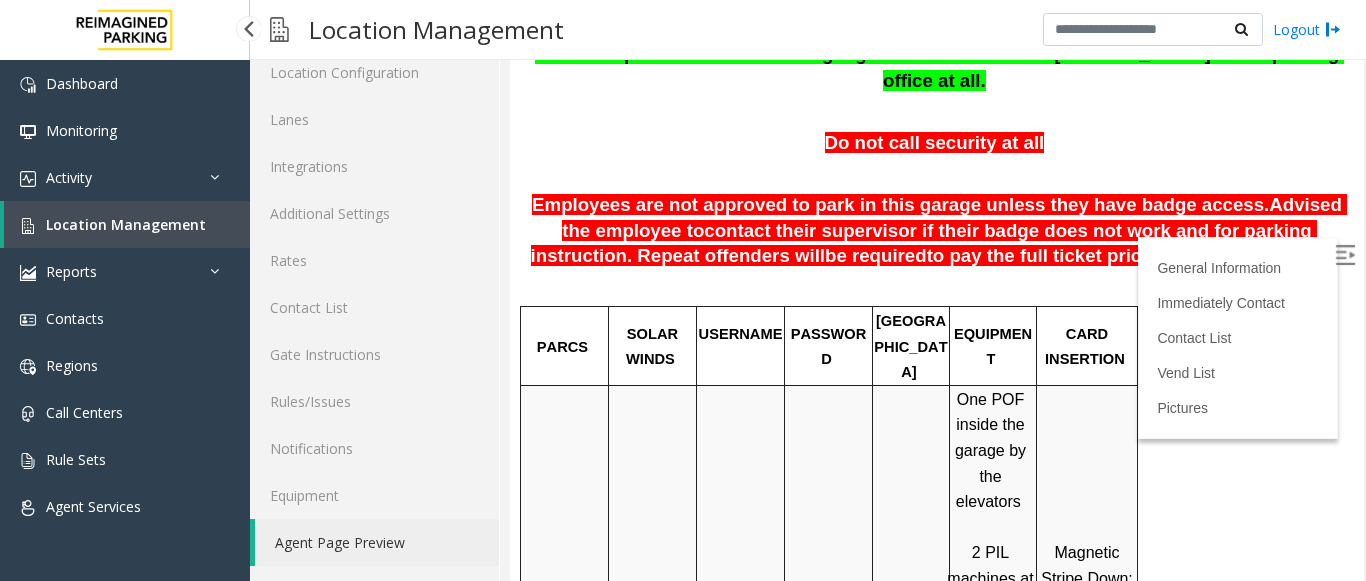 click on "Location Management" at bounding box center (127, 224) 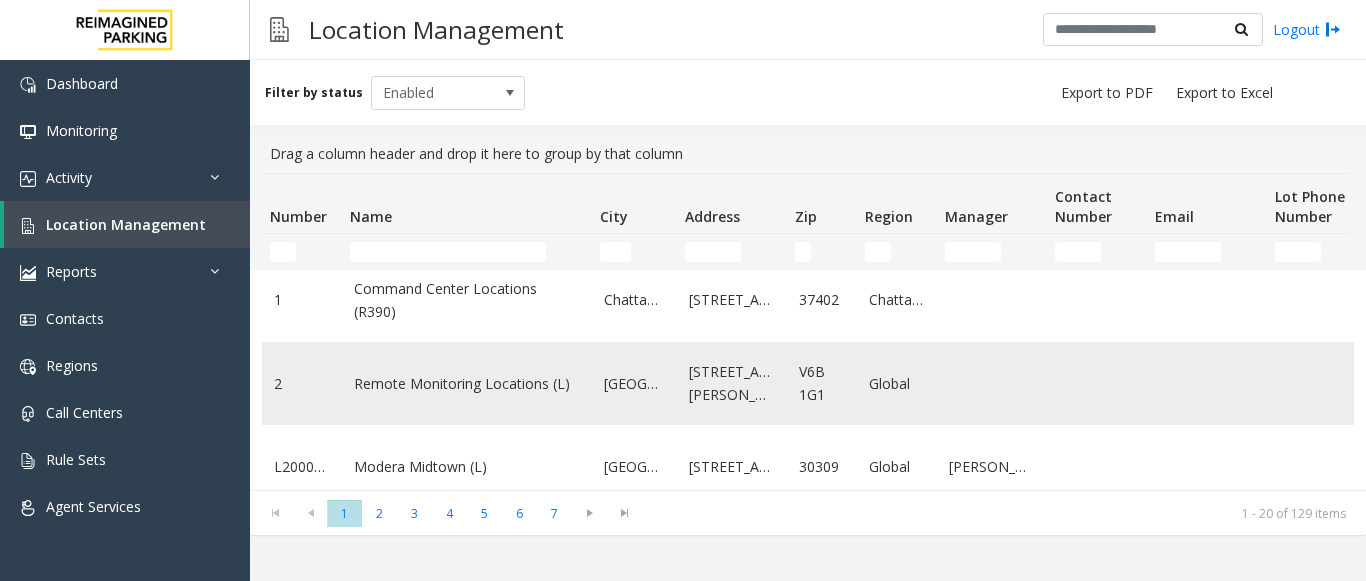 scroll, scrollTop: 0, scrollLeft: 0, axis: both 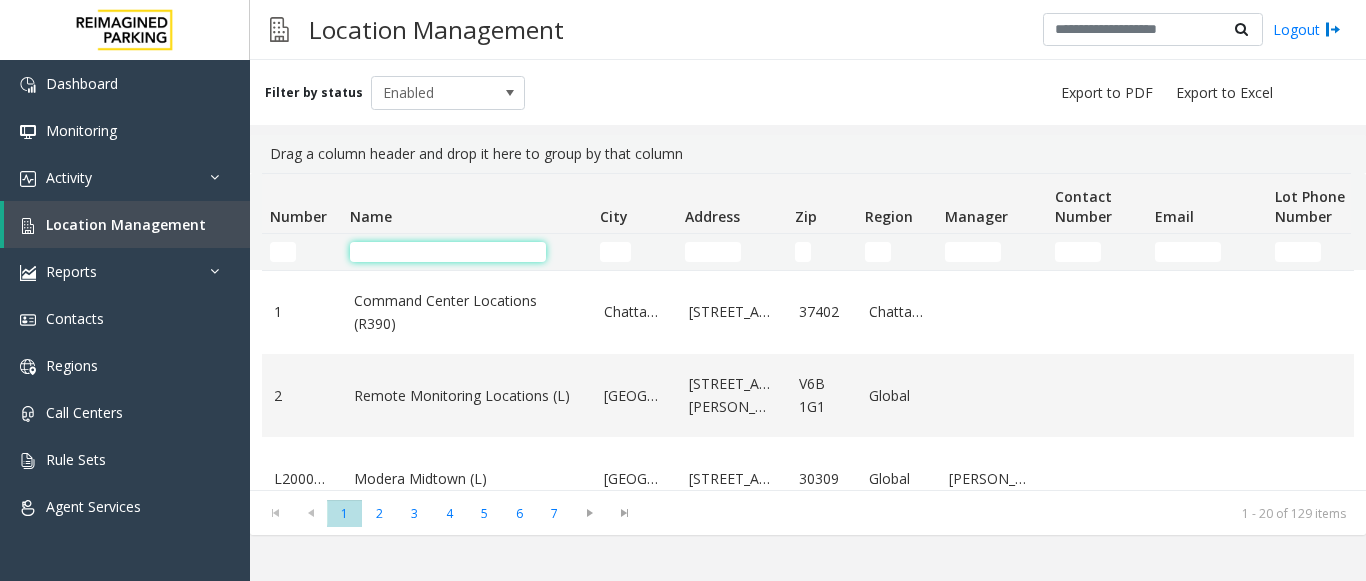 click 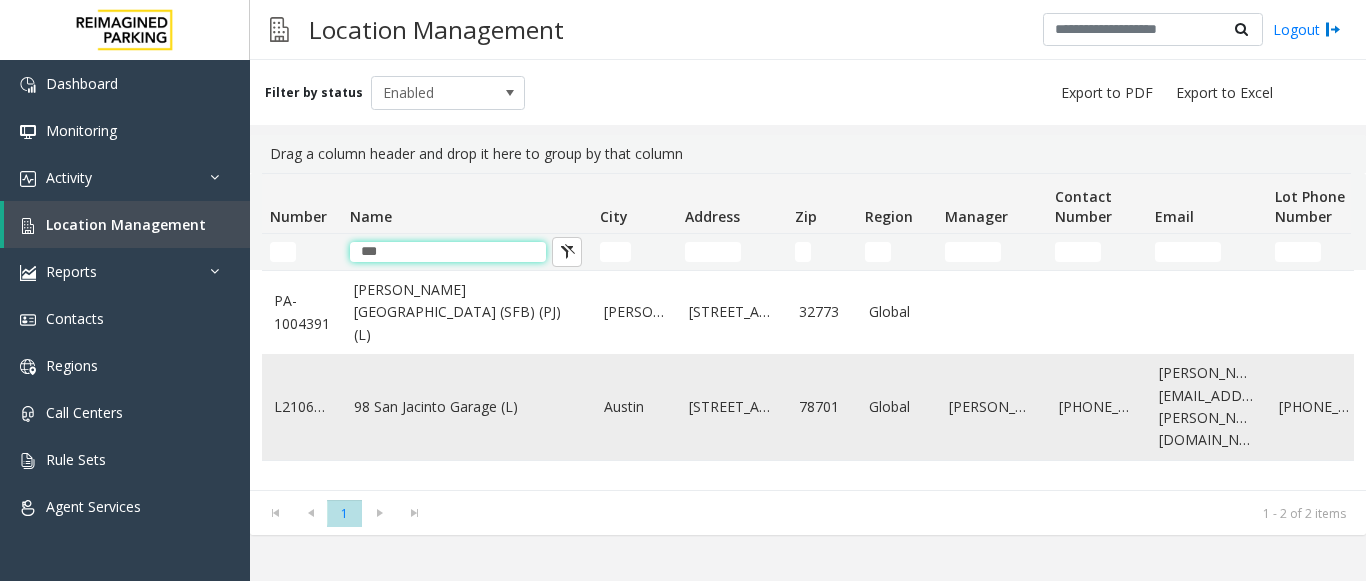 type on "***" 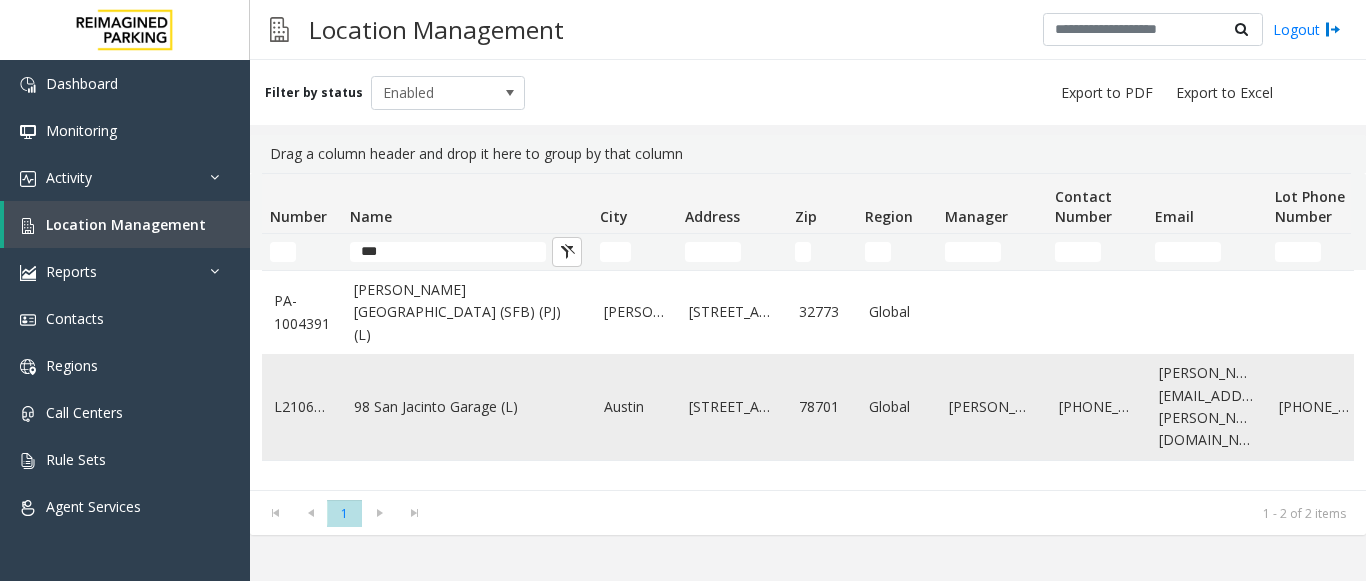 click on "98 San Jacinto Garage (L)" 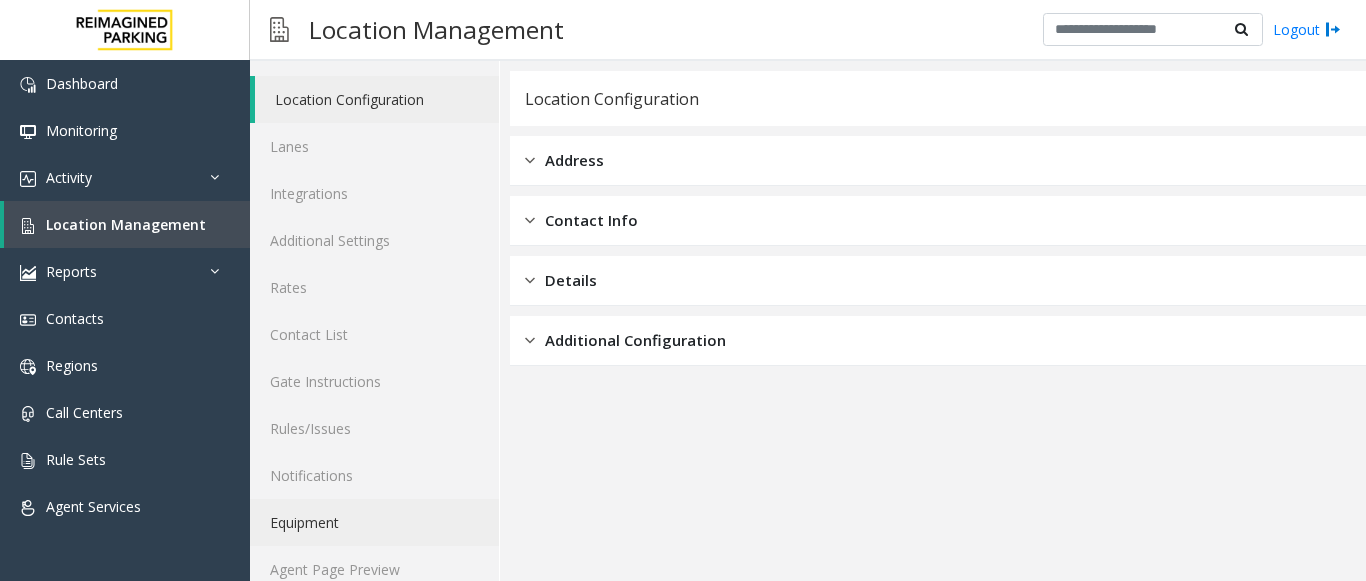 scroll, scrollTop: 78, scrollLeft: 0, axis: vertical 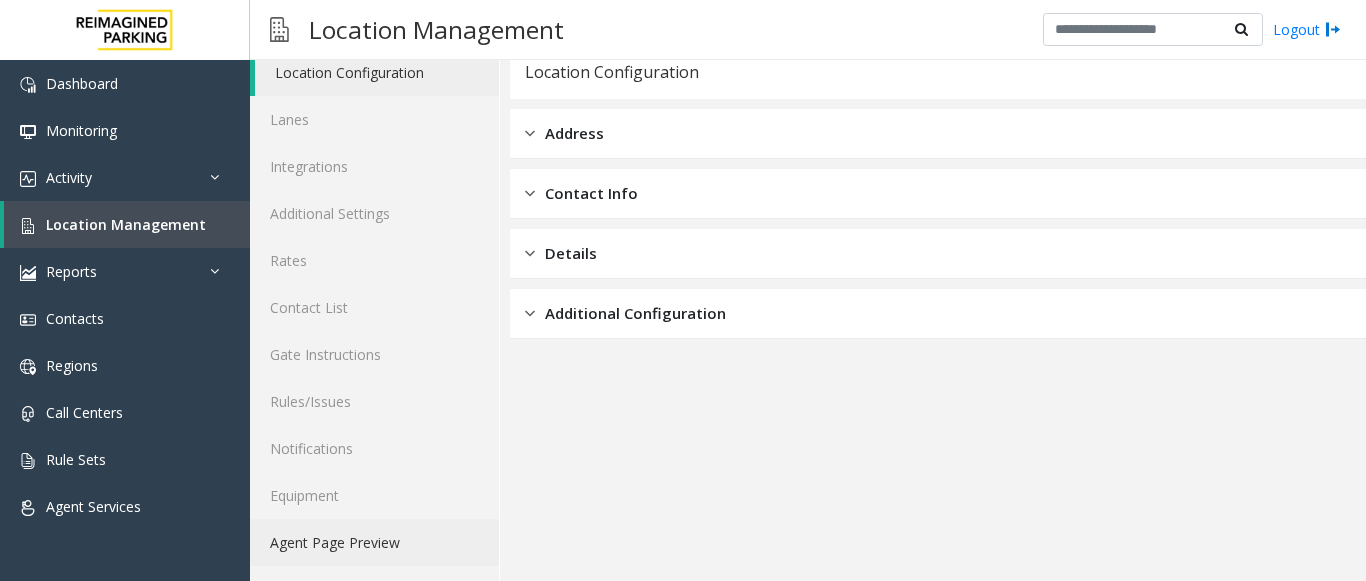 click on "Agent Page Preview" 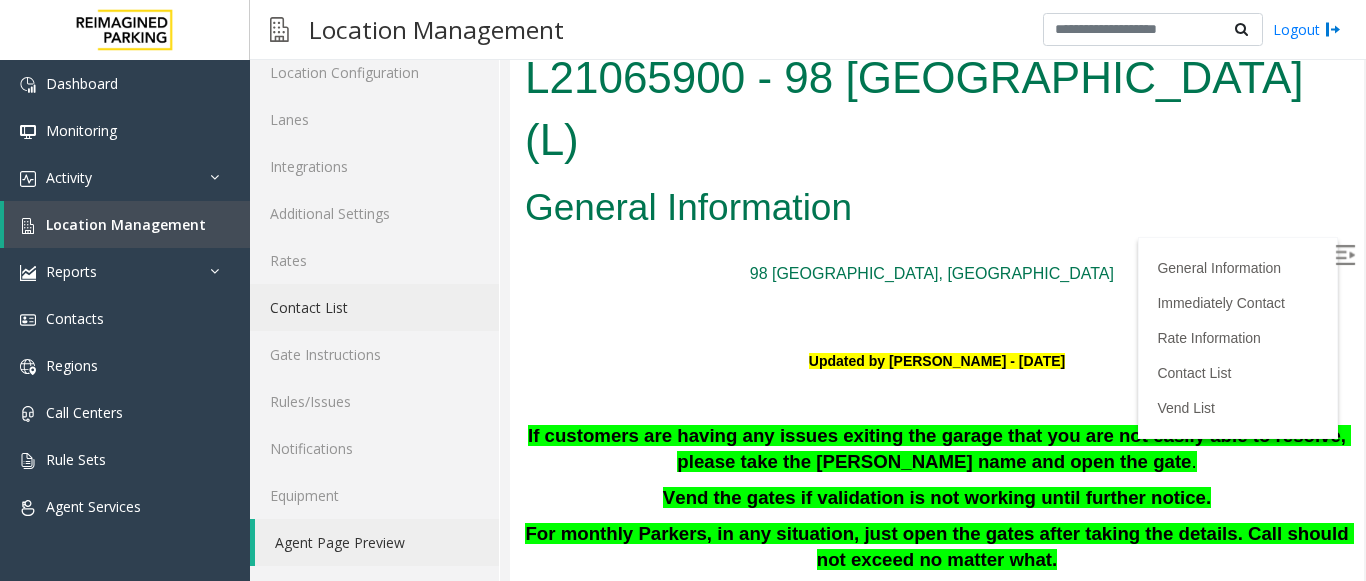 scroll, scrollTop: 200, scrollLeft: 0, axis: vertical 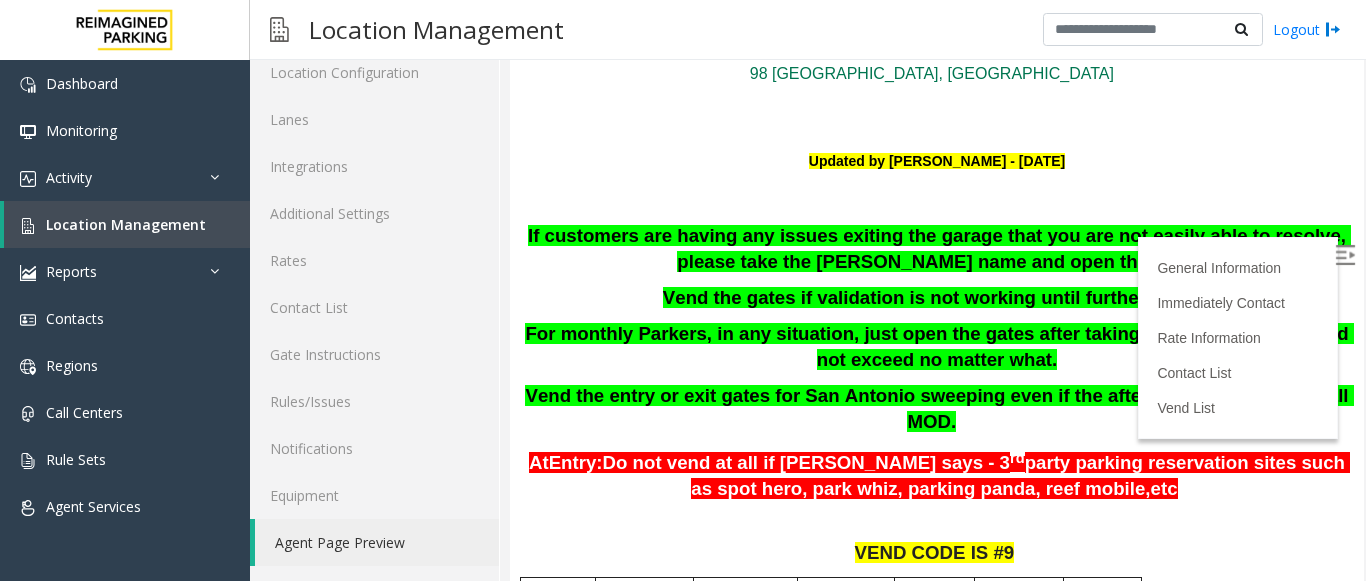 click at bounding box center (1345, 255) 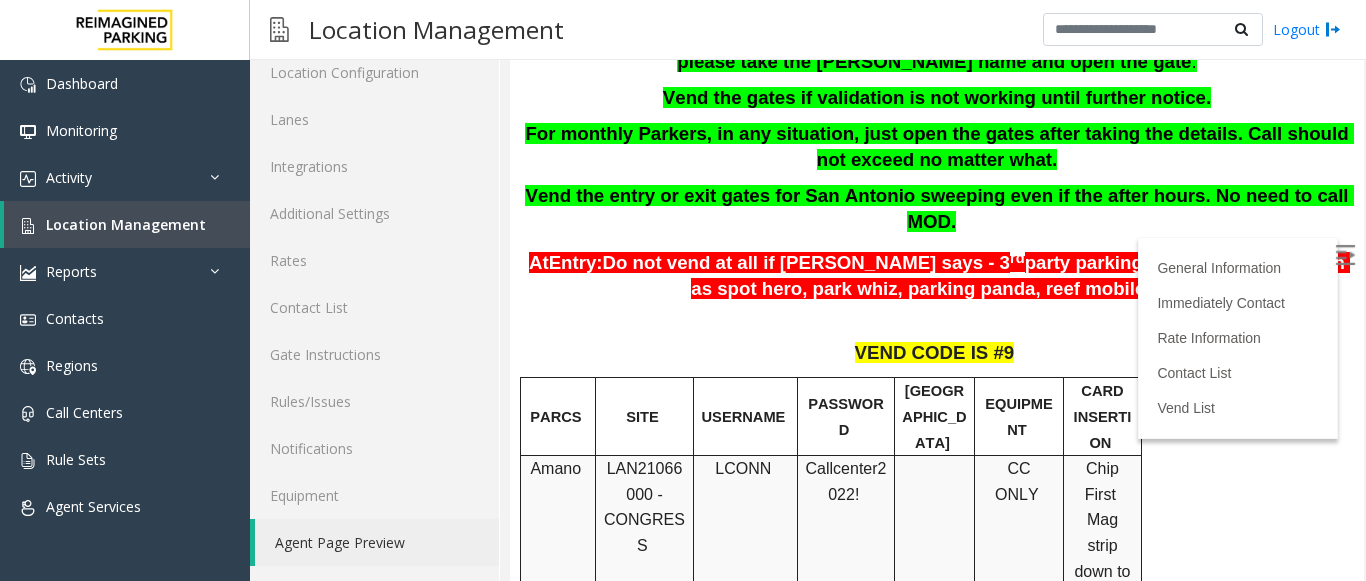 scroll, scrollTop: 500, scrollLeft: 0, axis: vertical 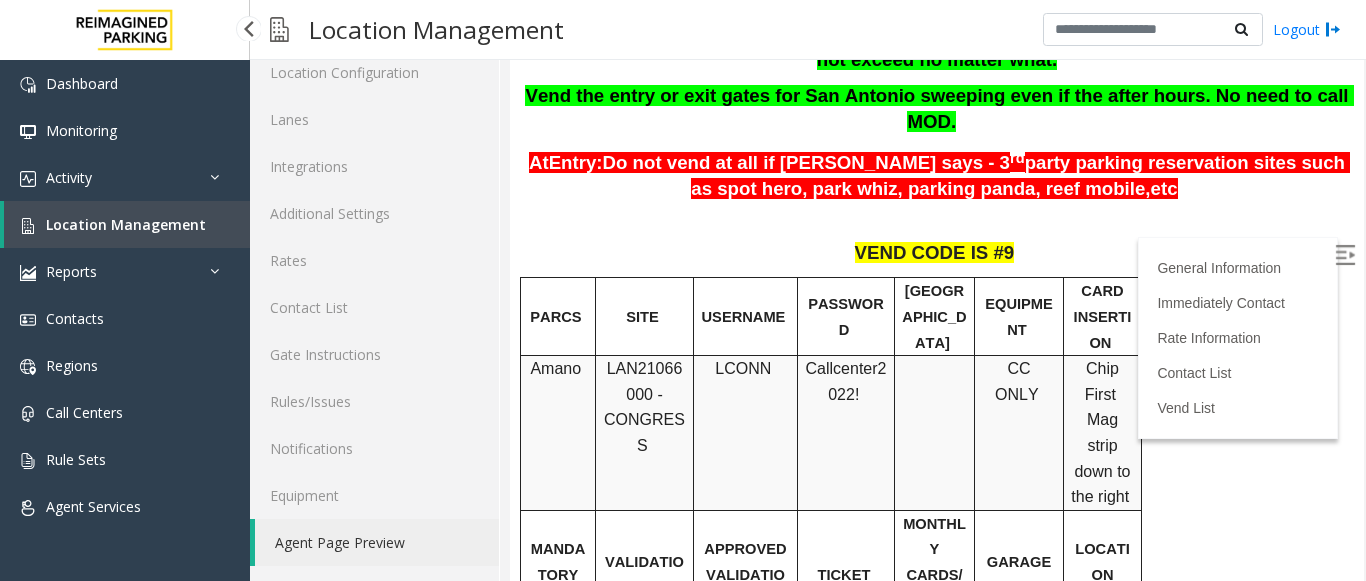 click on "Location Management" at bounding box center (126, 224) 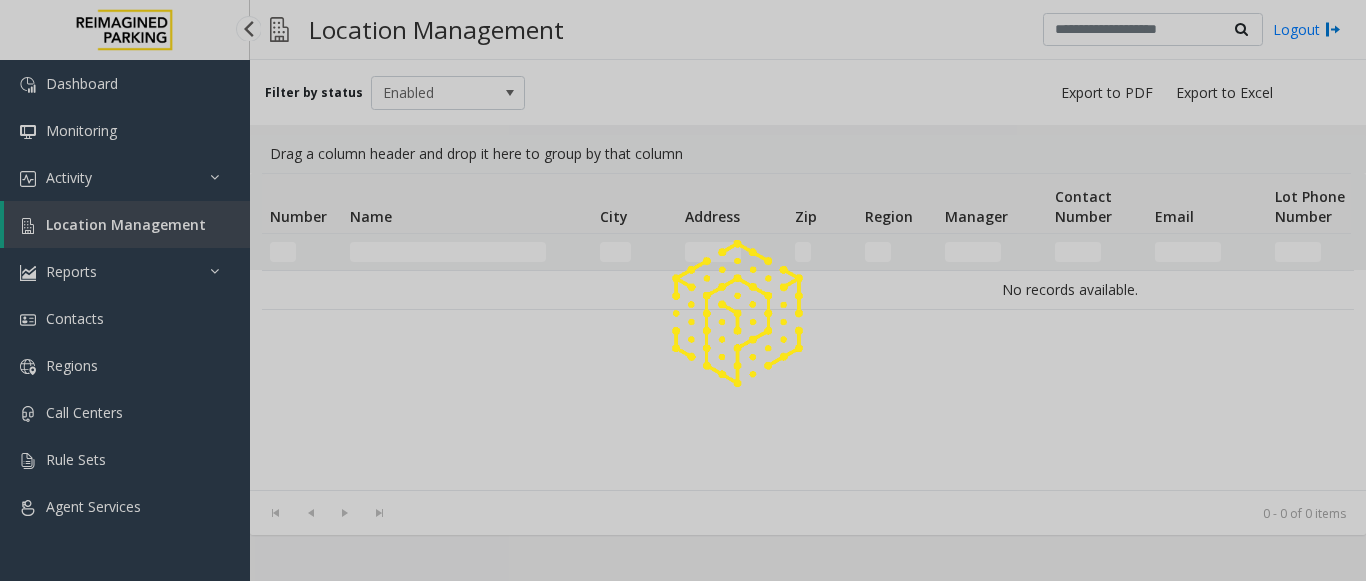 scroll, scrollTop: 0, scrollLeft: 0, axis: both 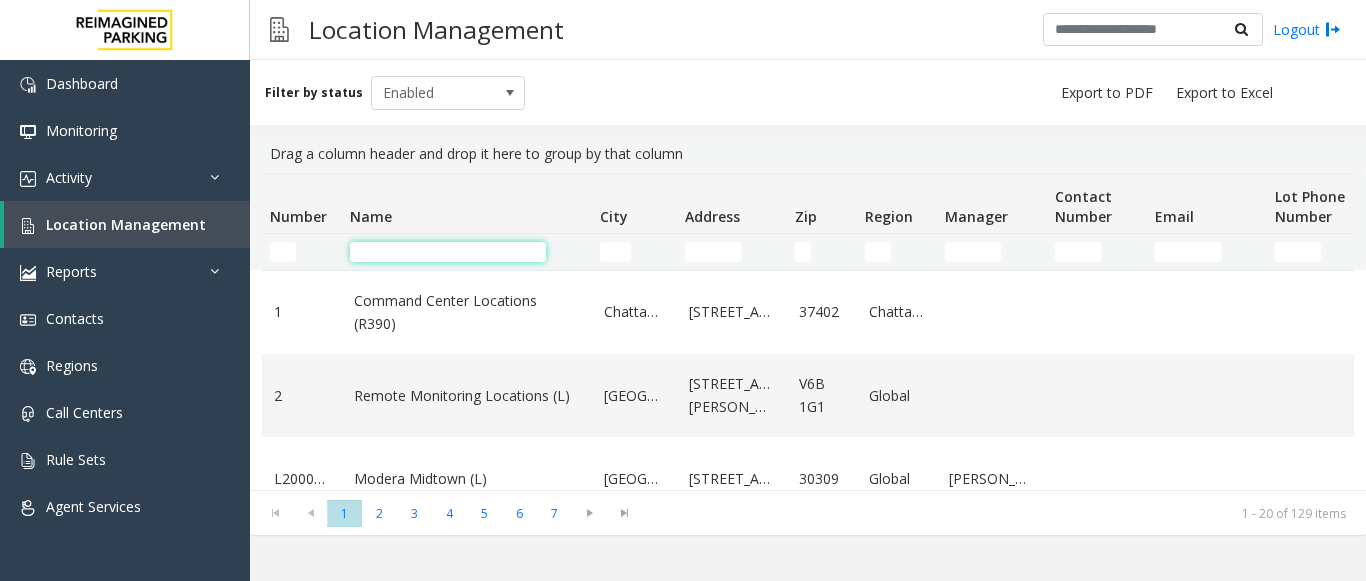 click 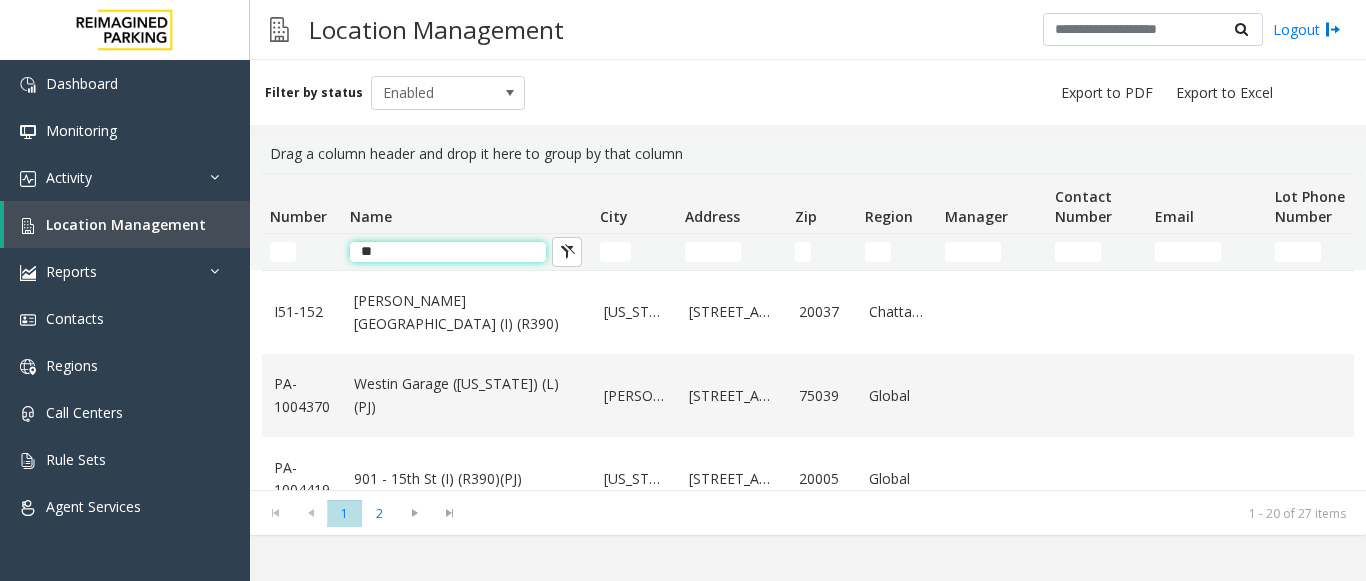 type on "*" 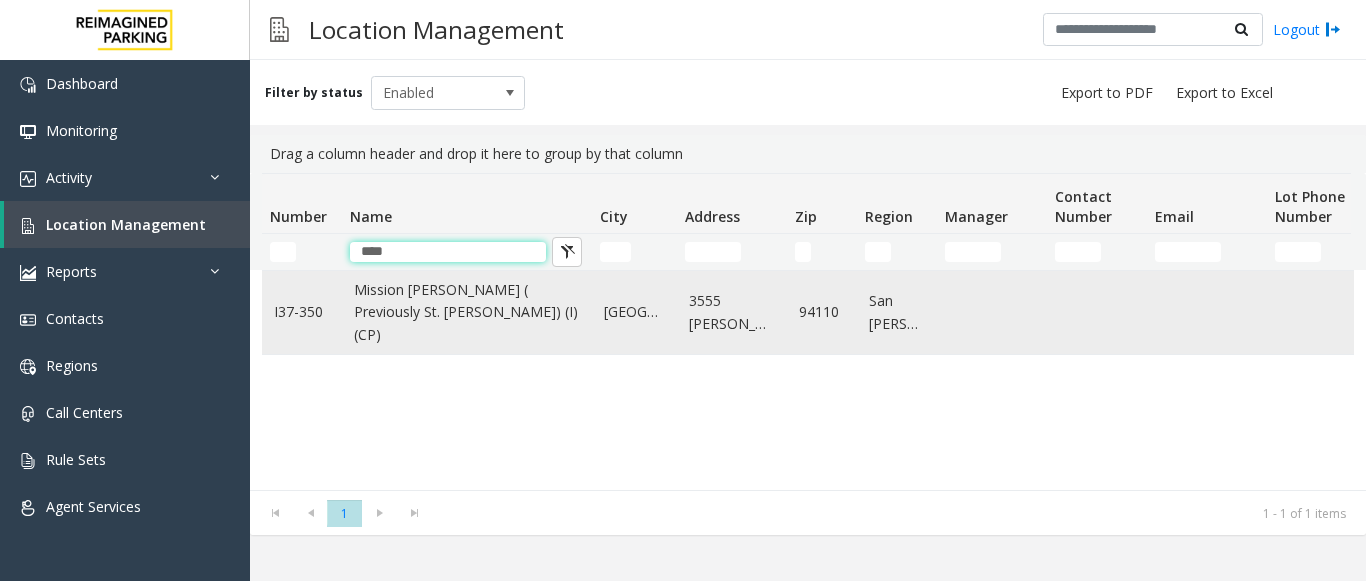 type on "****" 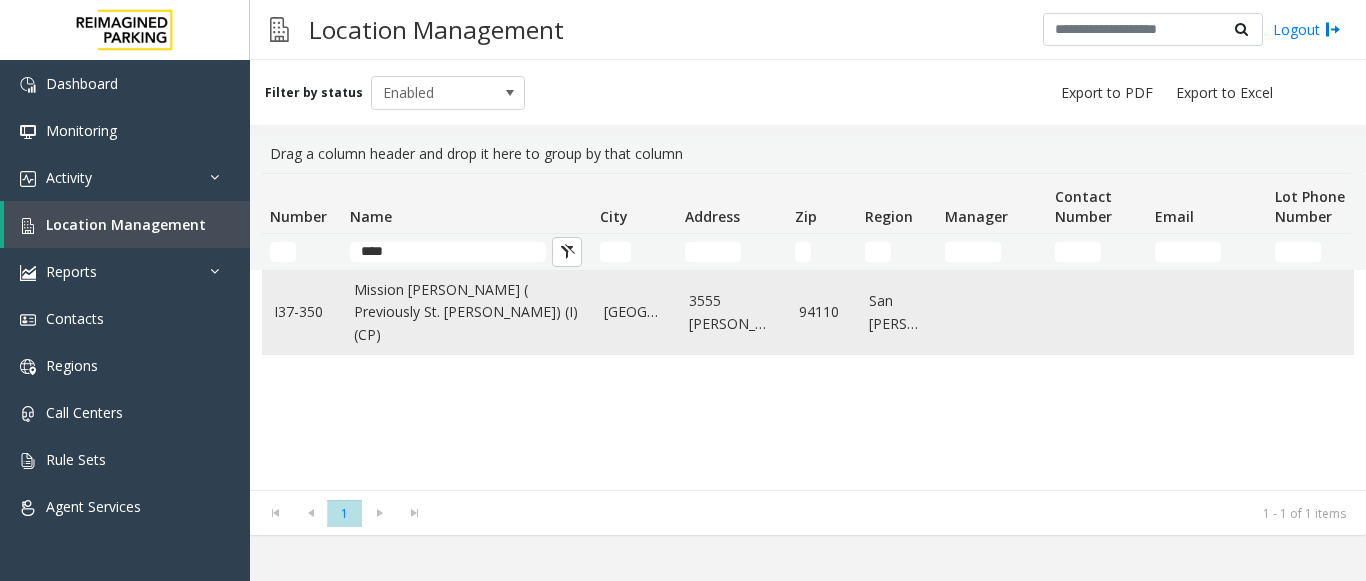 click on "Mission [PERSON_NAME] ( Previously St. [PERSON_NAME])  (I) (CP)" 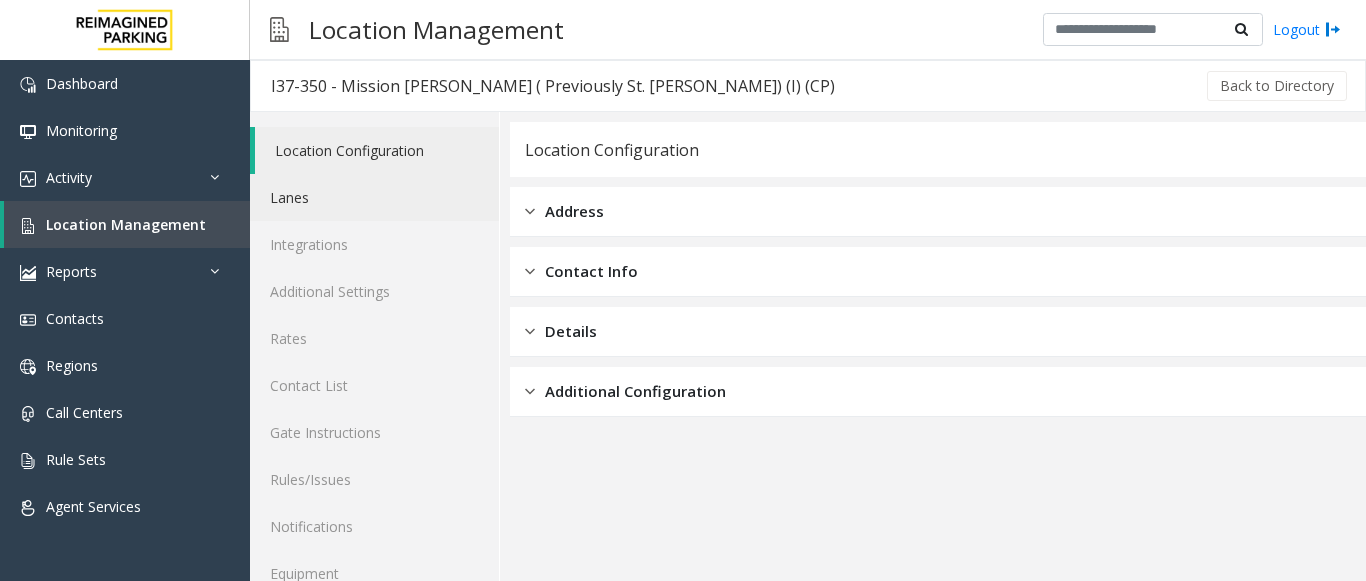 click on "Lanes" 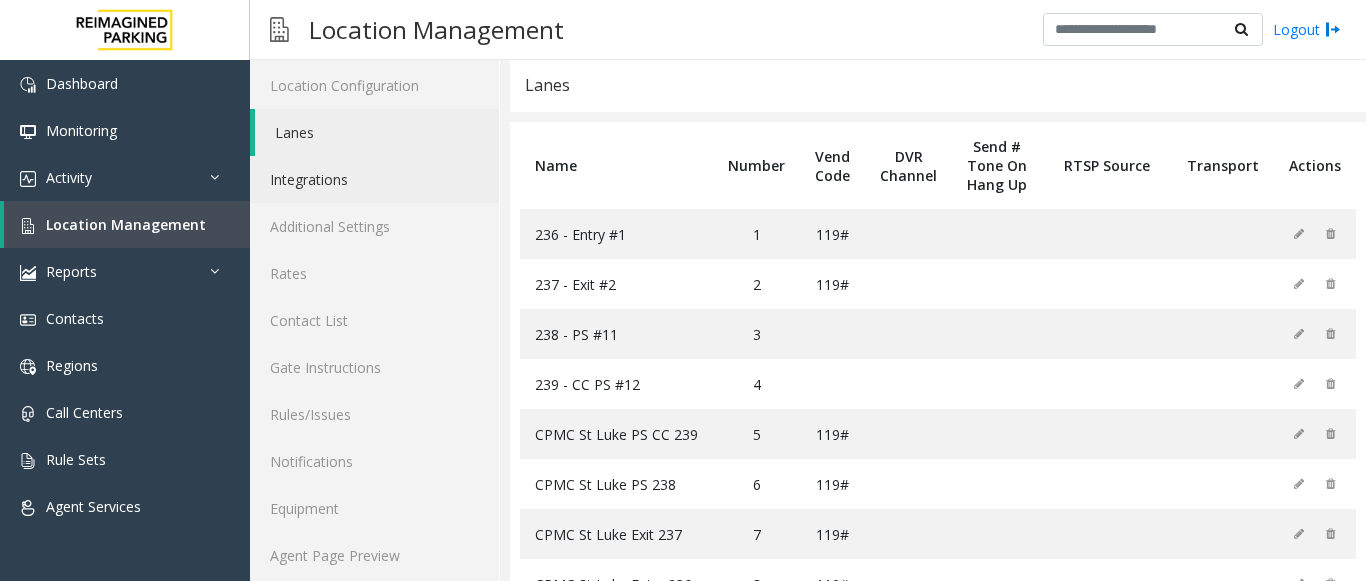 scroll, scrollTop: 133, scrollLeft: 0, axis: vertical 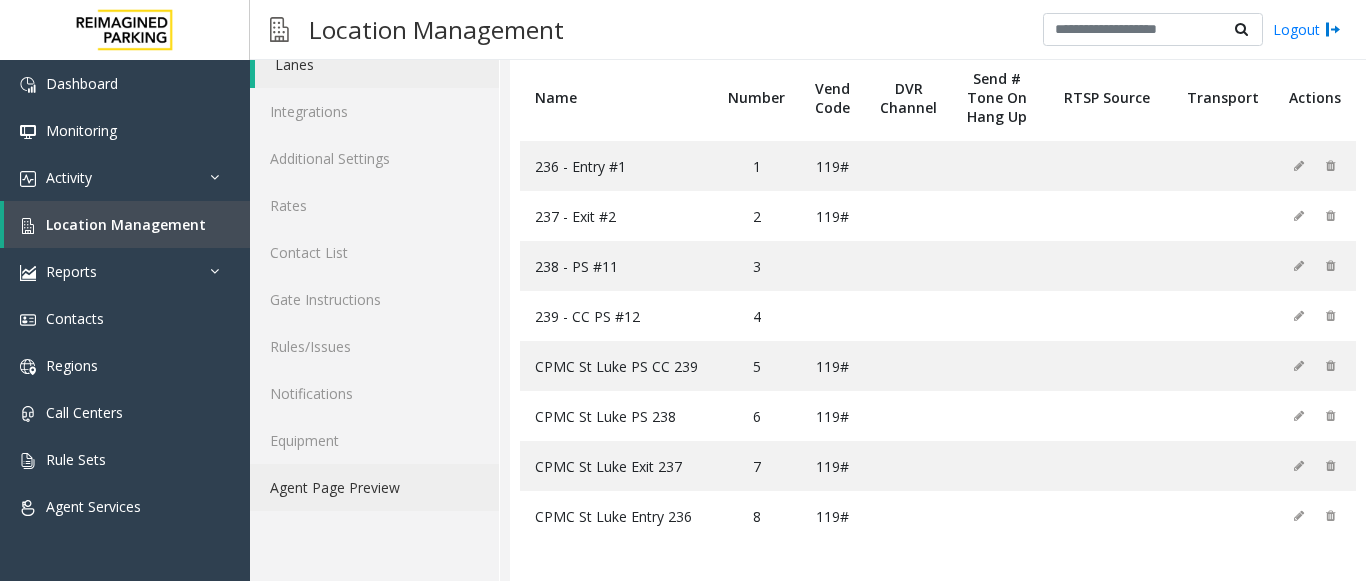 click on "Agent Page Preview" 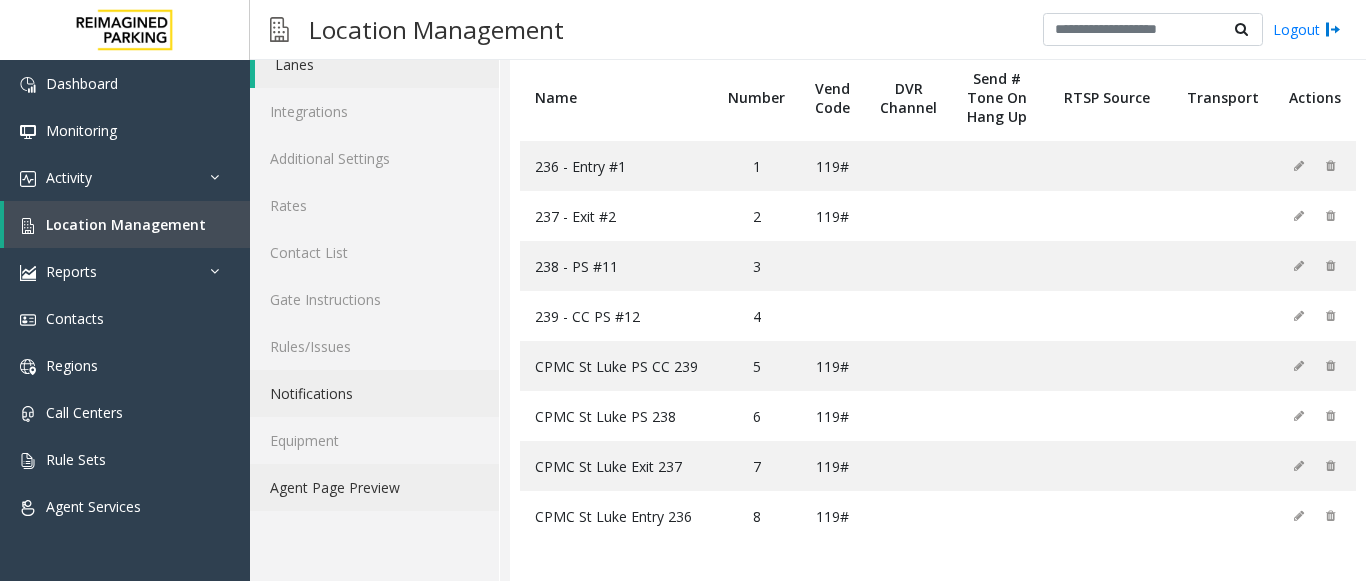 scroll, scrollTop: 78, scrollLeft: 0, axis: vertical 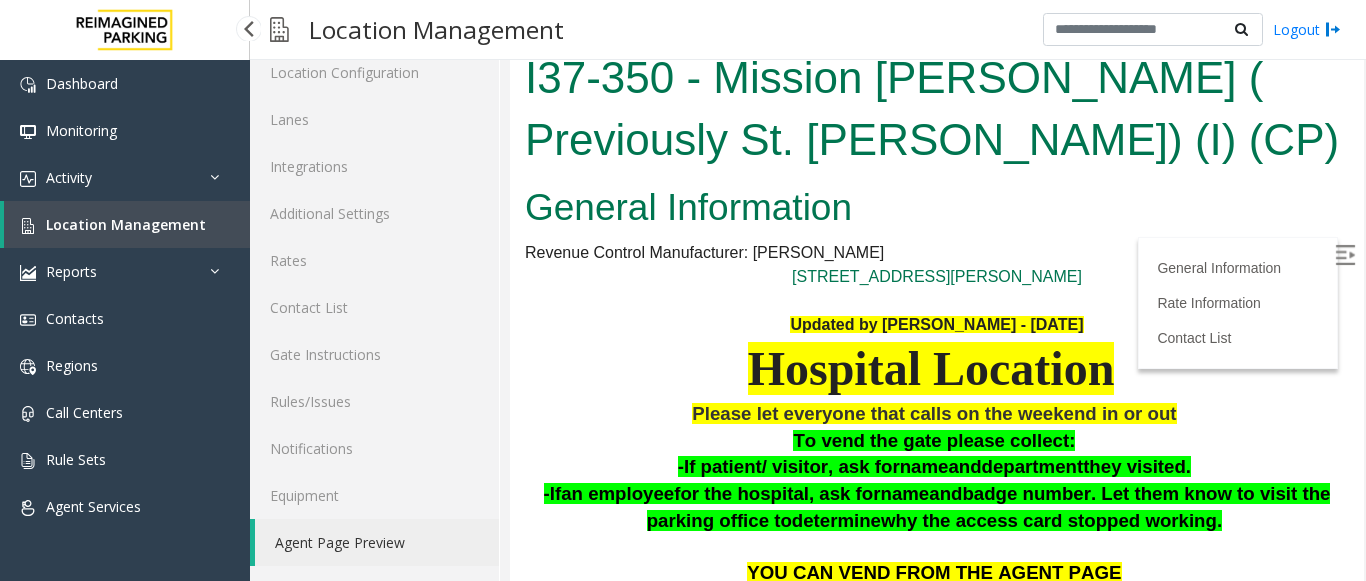 click on "Location Management" at bounding box center [127, 224] 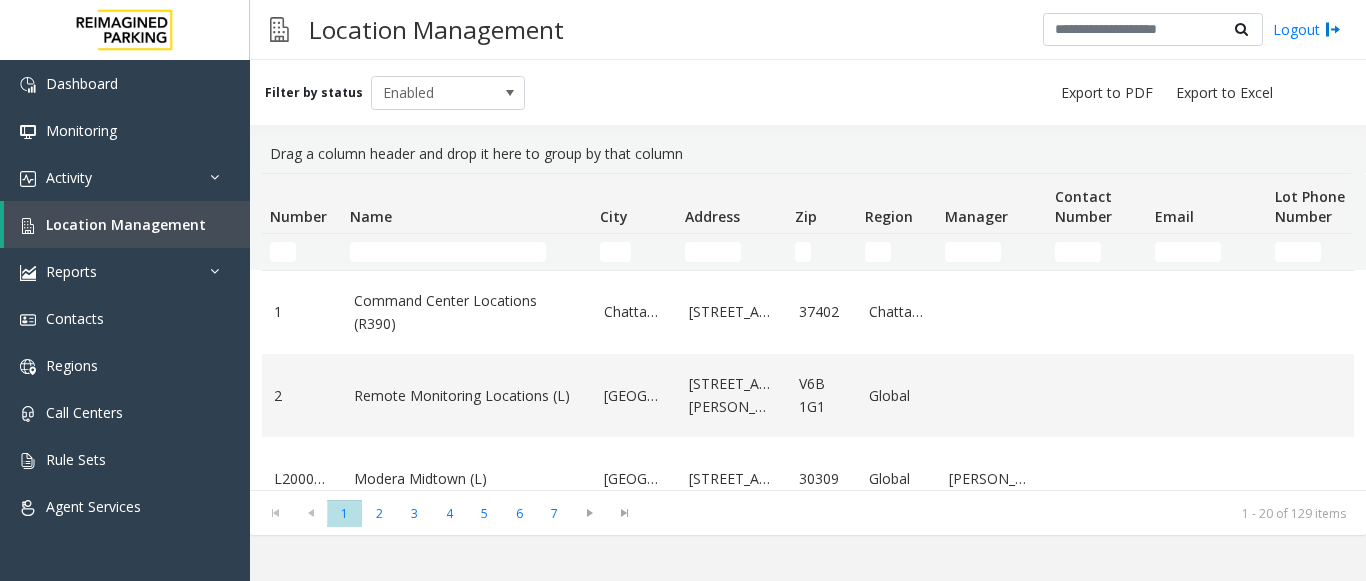 scroll, scrollTop: 0, scrollLeft: 0, axis: both 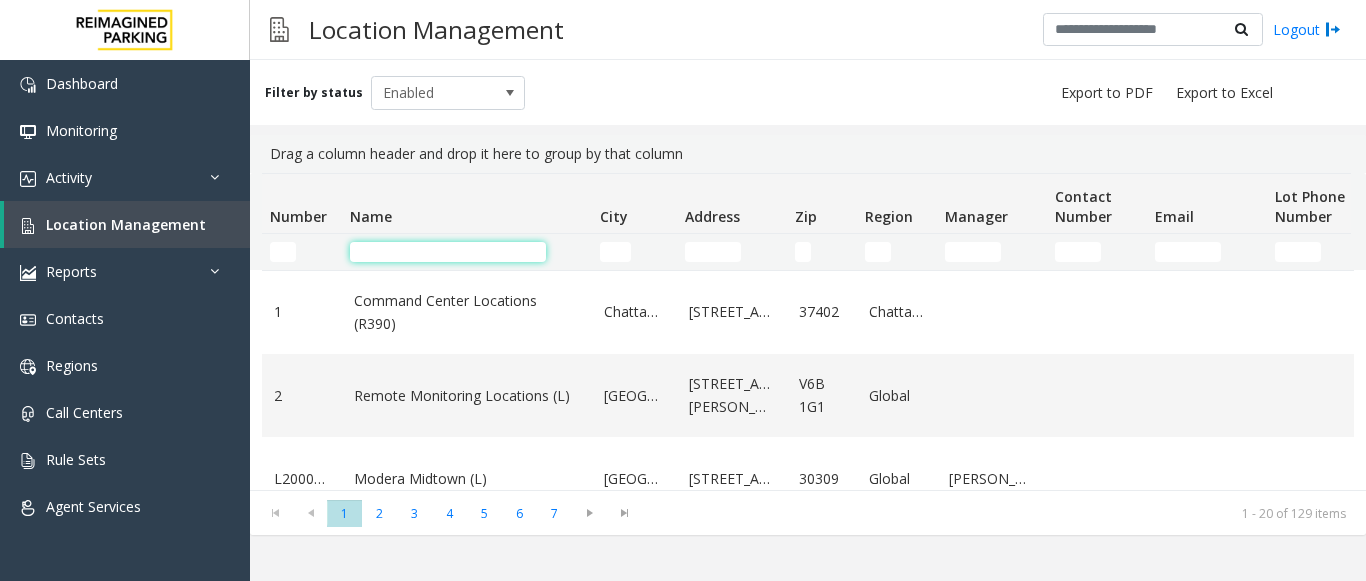 click 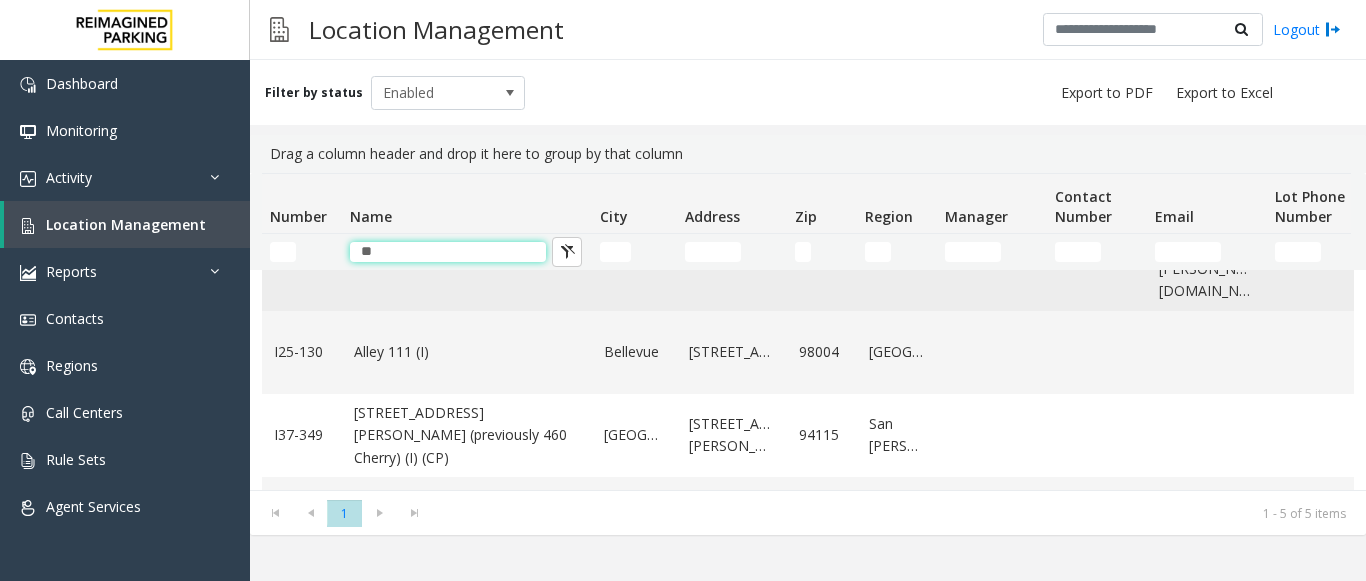 scroll, scrollTop: 100, scrollLeft: 0, axis: vertical 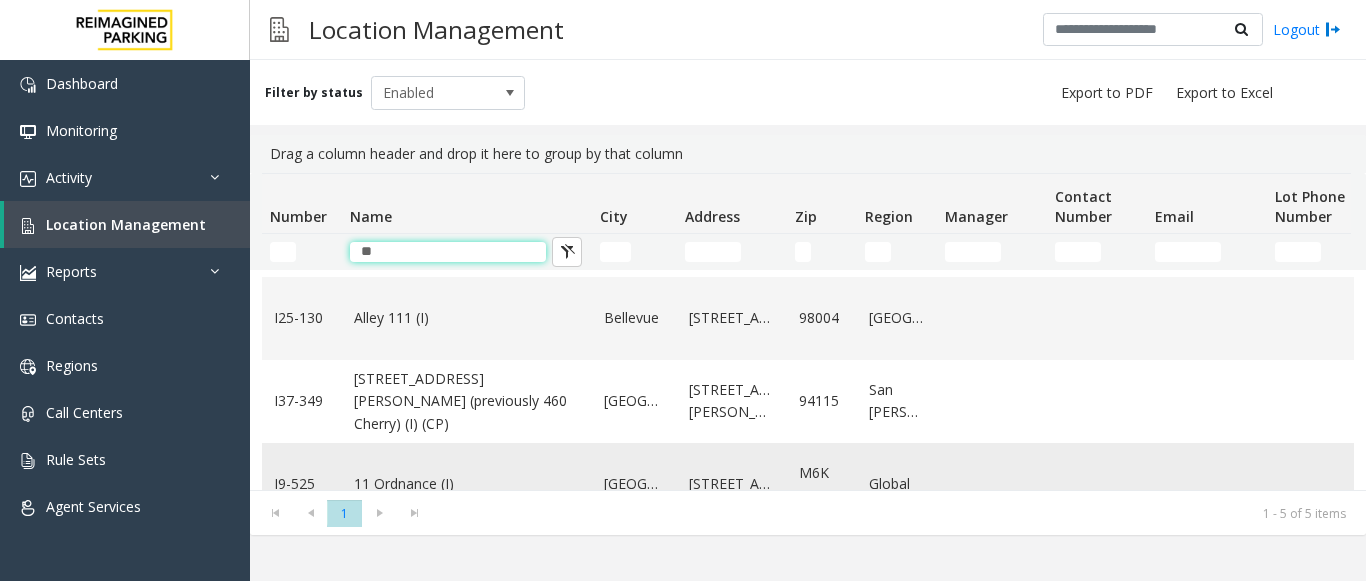 type on "**" 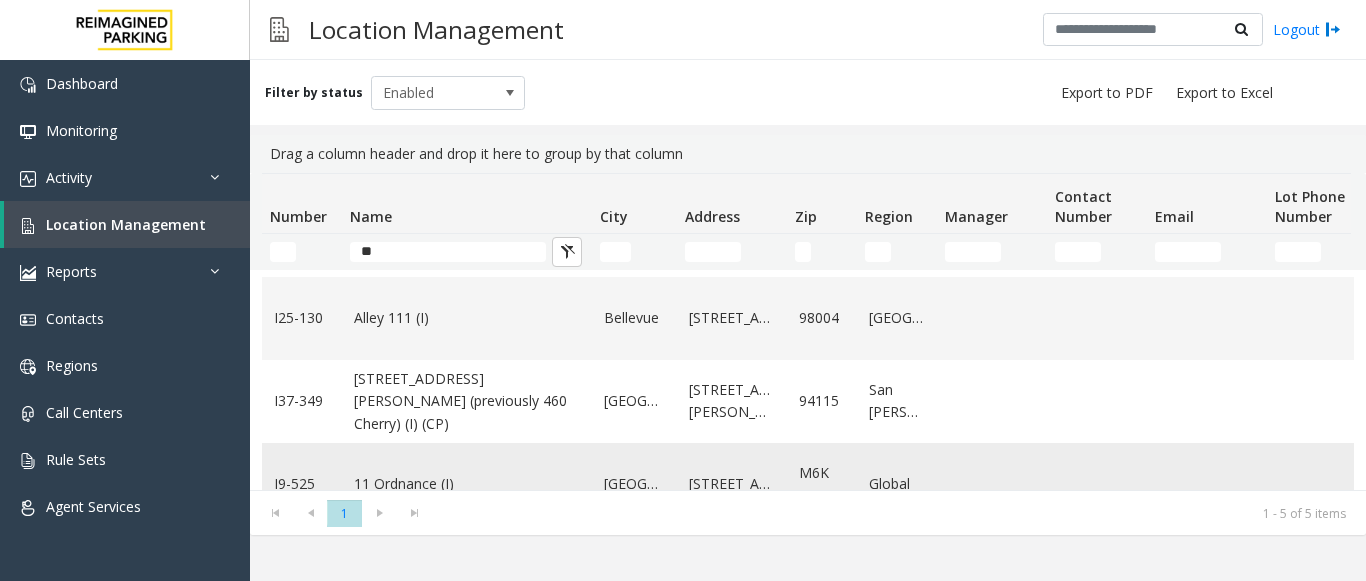 click on "11 Ordnance (I)" 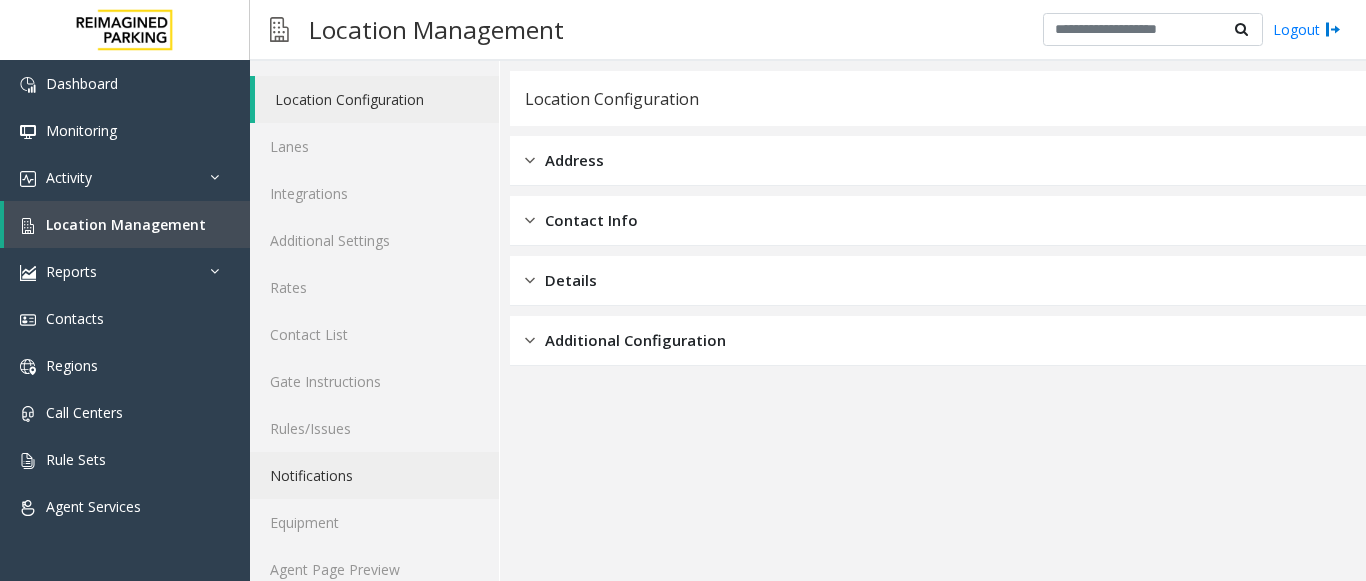 scroll, scrollTop: 78, scrollLeft: 0, axis: vertical 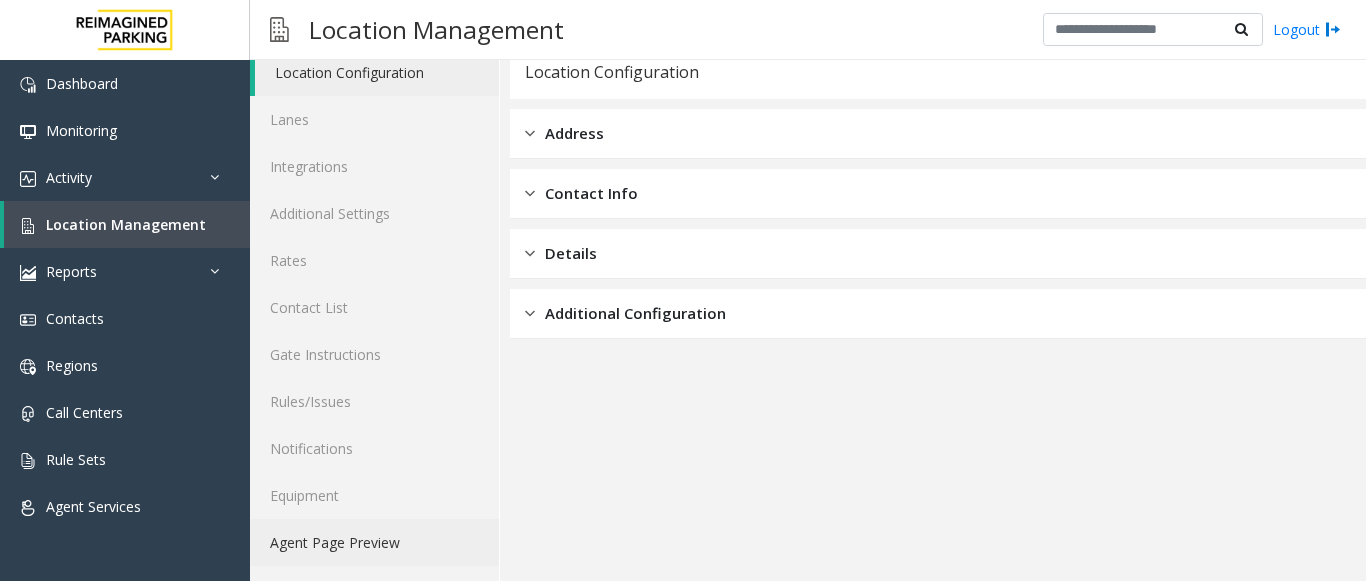 click on "Agent Page Preview" 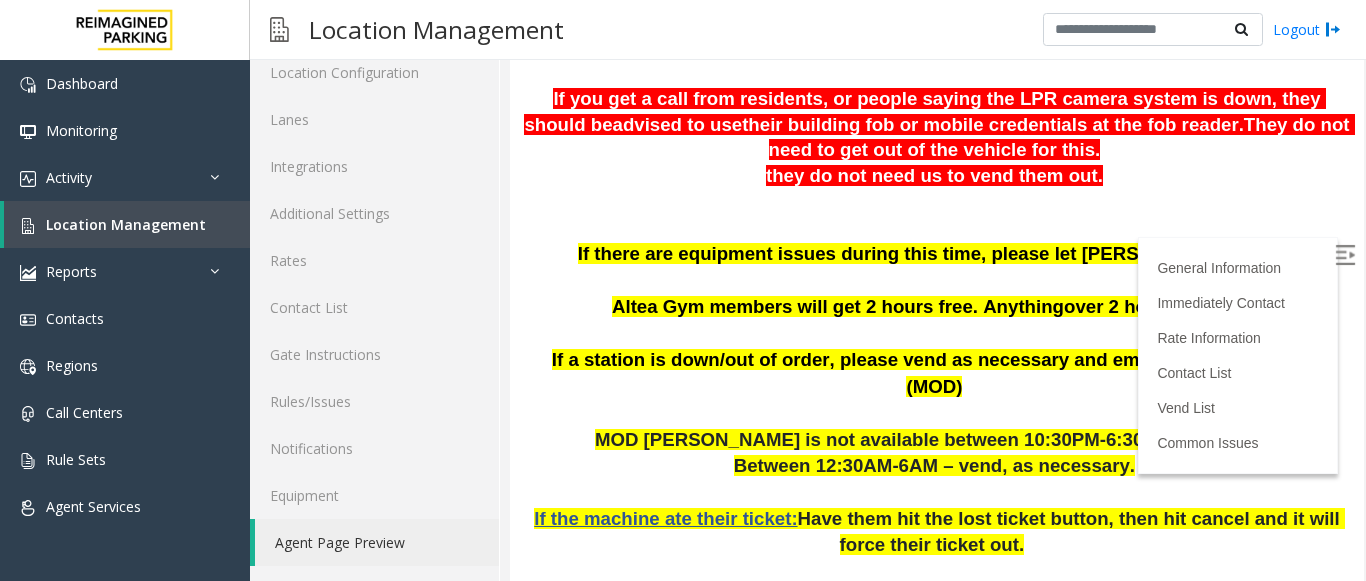 scroll, scrollTop: 300, scrollLeft: 0, axis: vertical 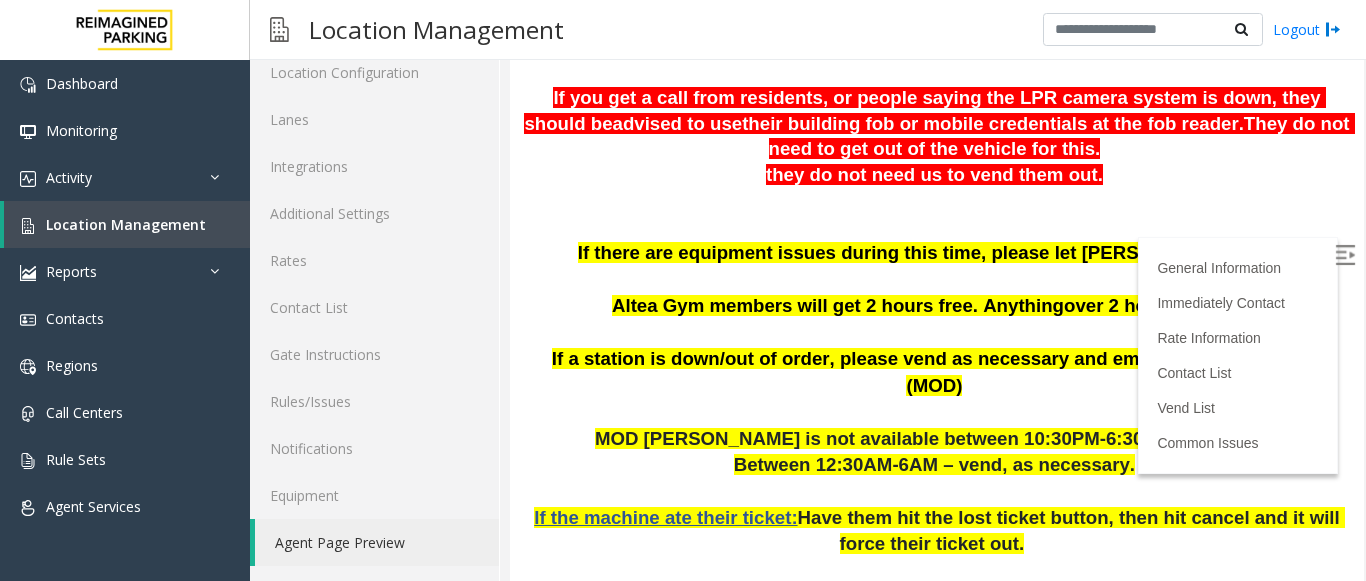 click at bounding box center (1345, 255) 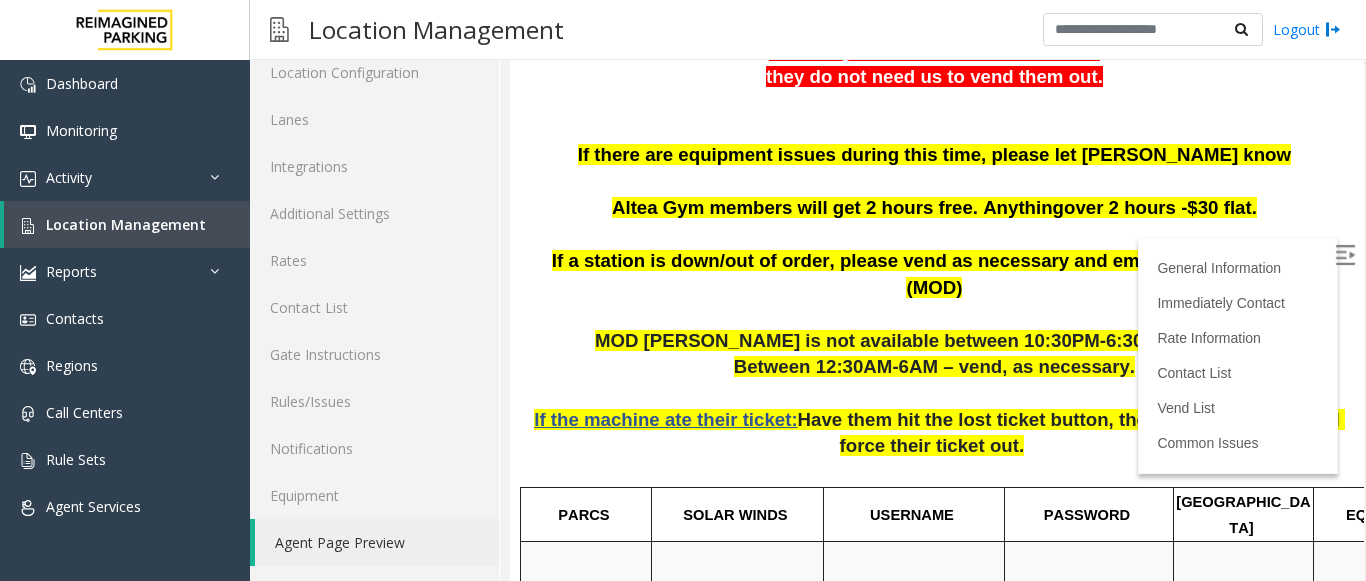 scroll, scrollTop: 400, scrollLeft: 0, axis: vertical 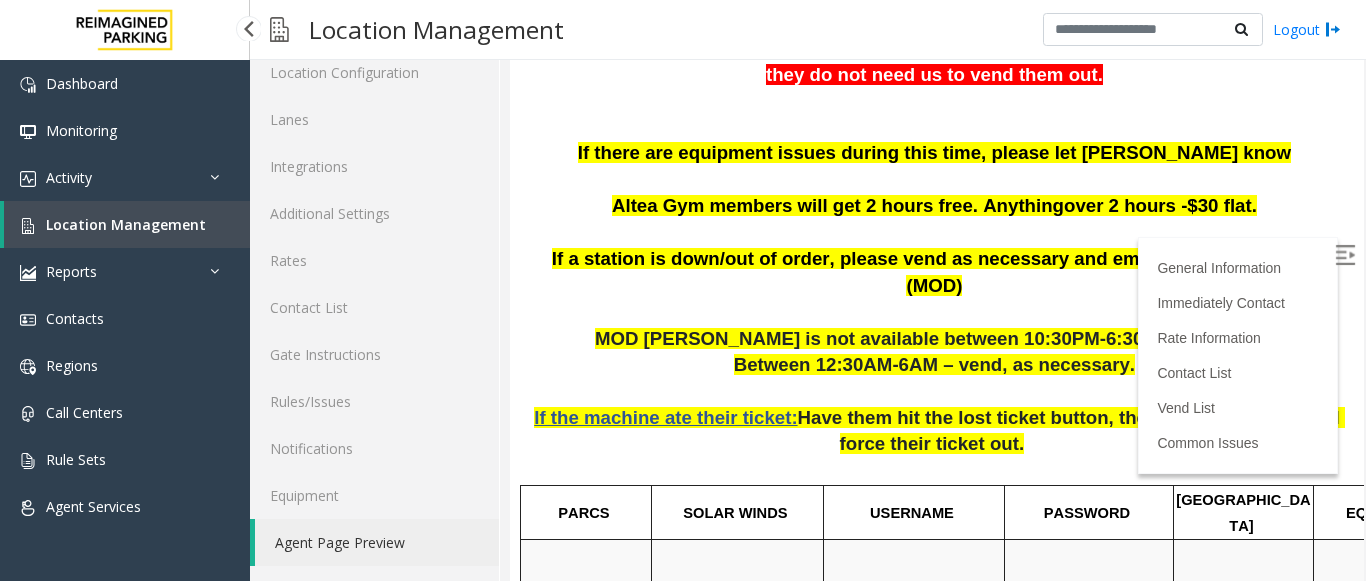 click on "Location Management" at bounding box center (126, 224) 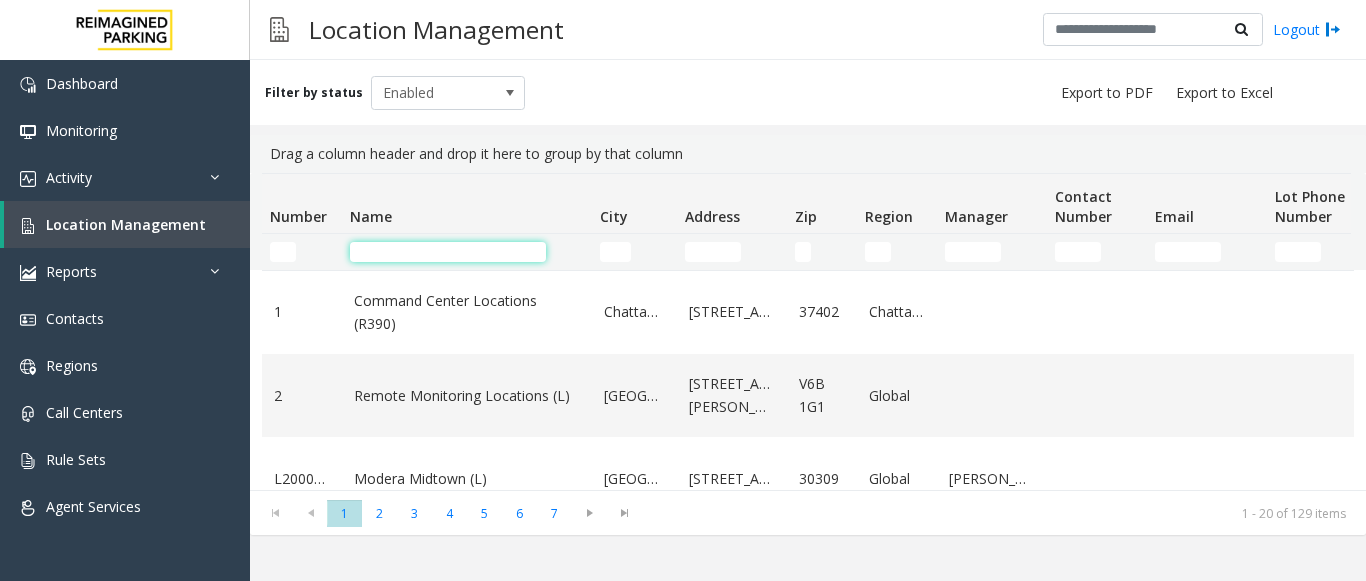 click 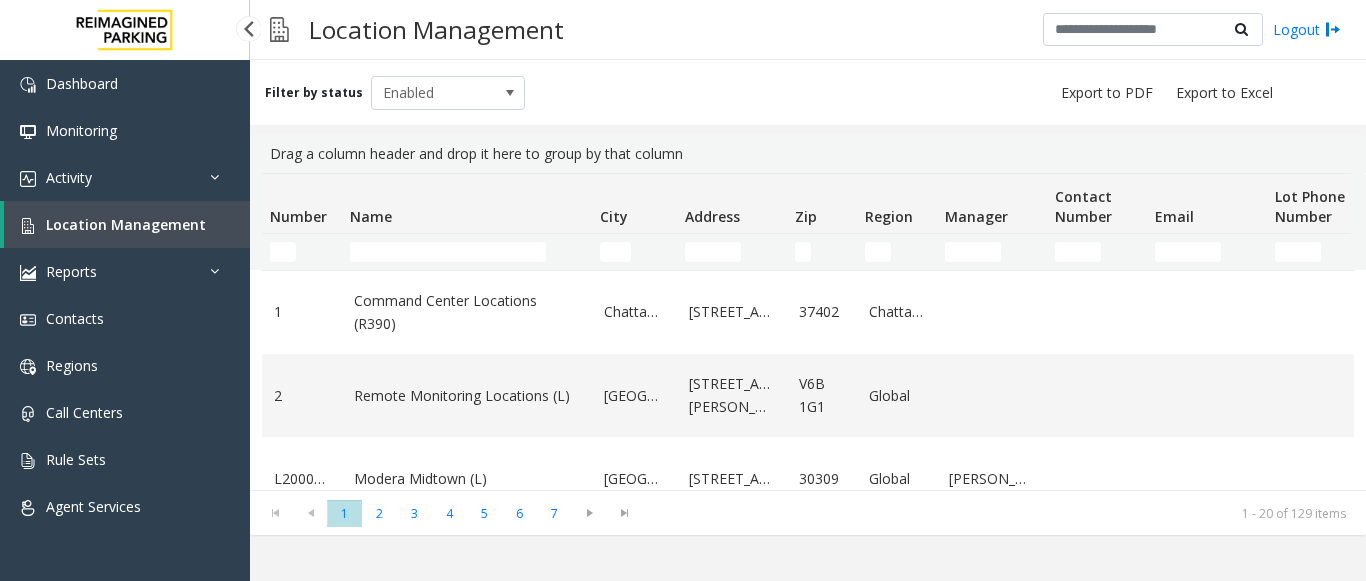 scroll, scrollTop: 0, scrollLeft: 0, axis: both 